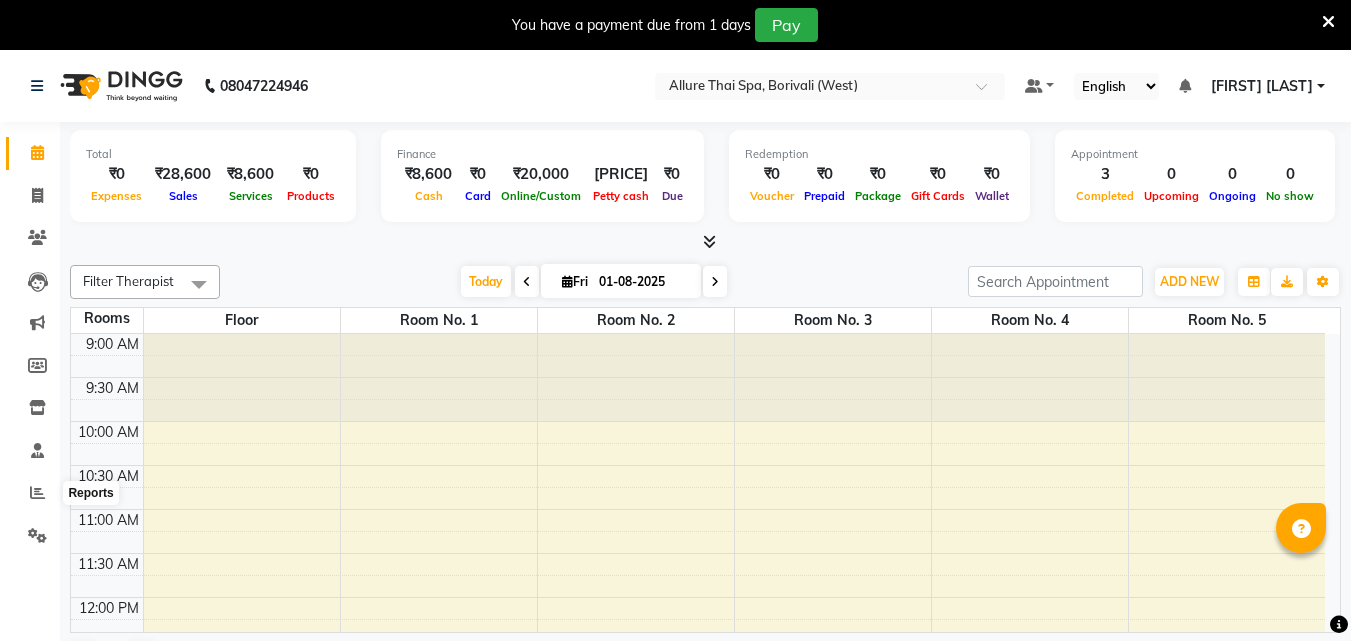 scroll, scrollTop: 0, scrollLeft: 0, axis: both 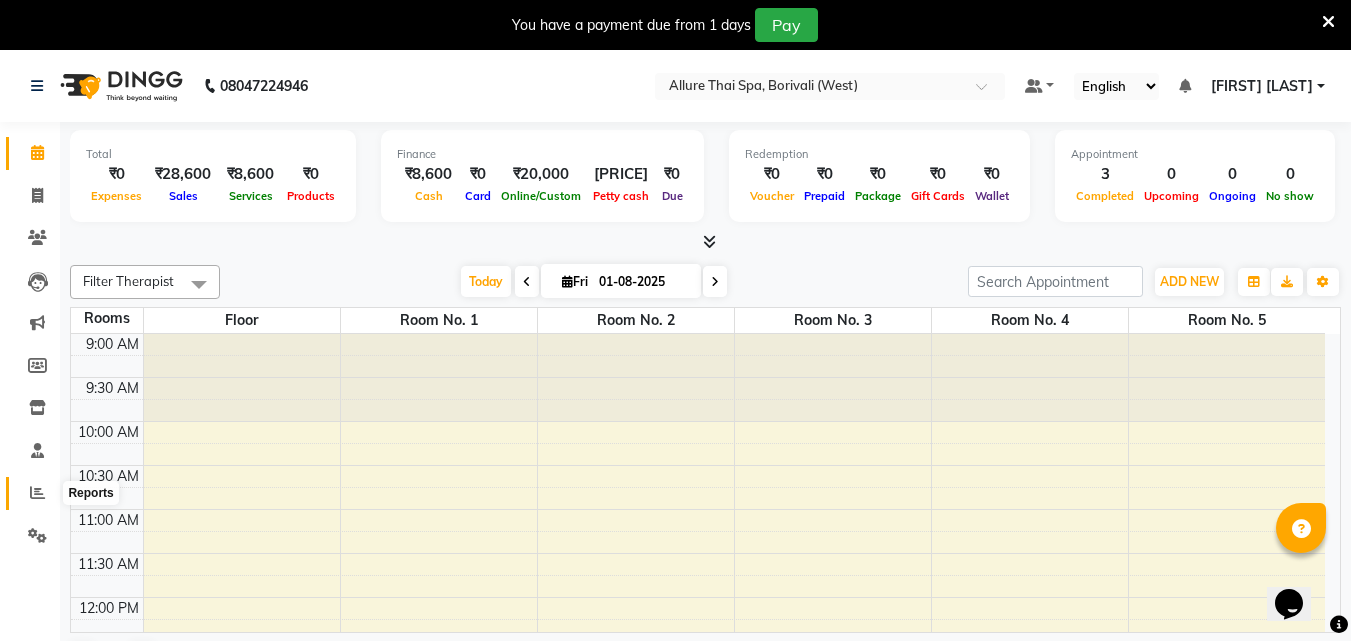 click 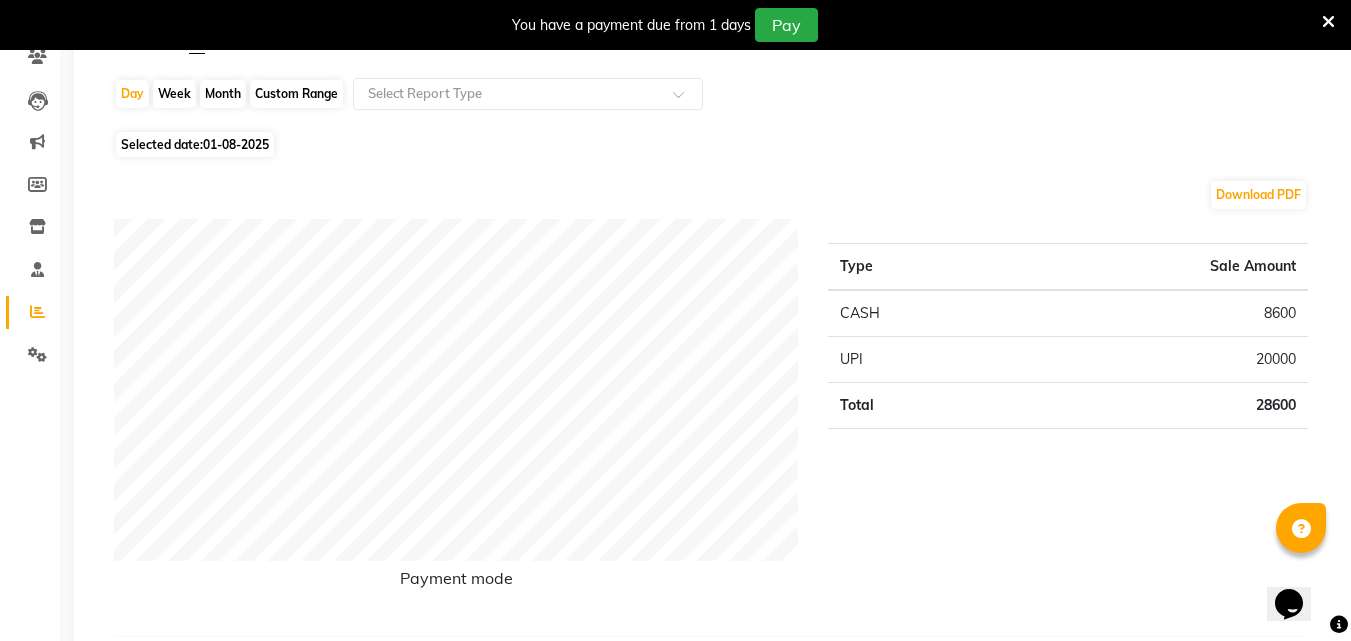 scroll, scrollTop: 185, scrollLeft: 0, axis: vertical 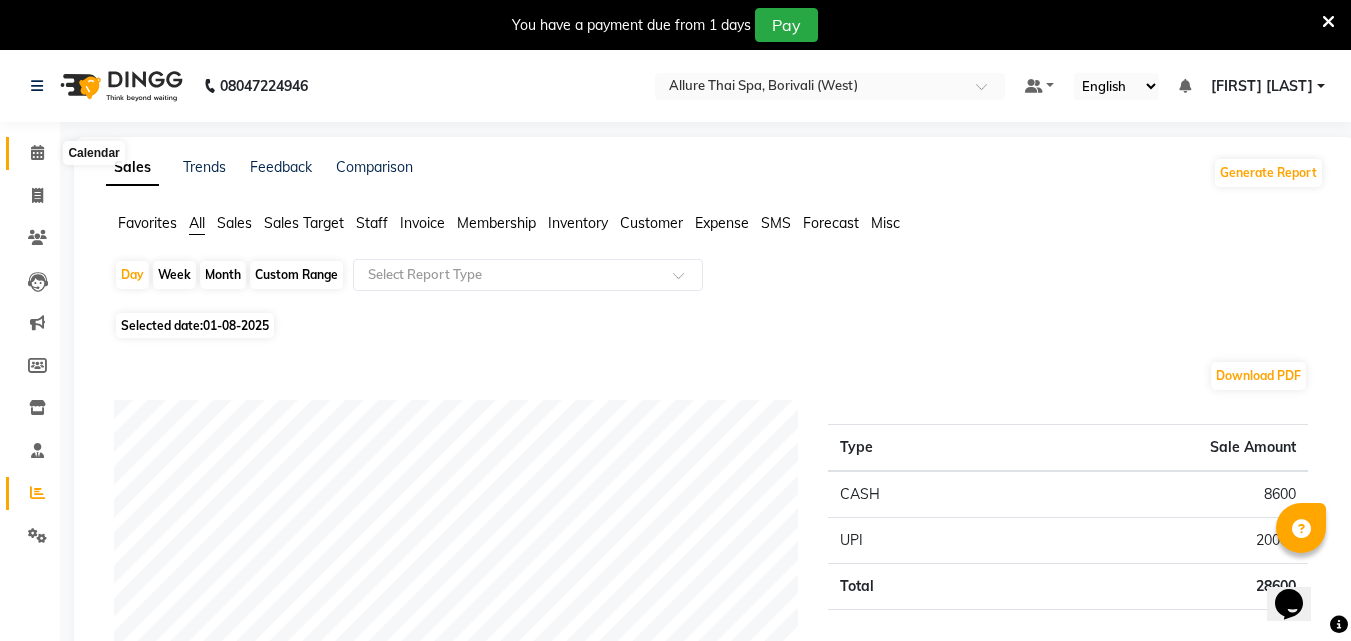 click 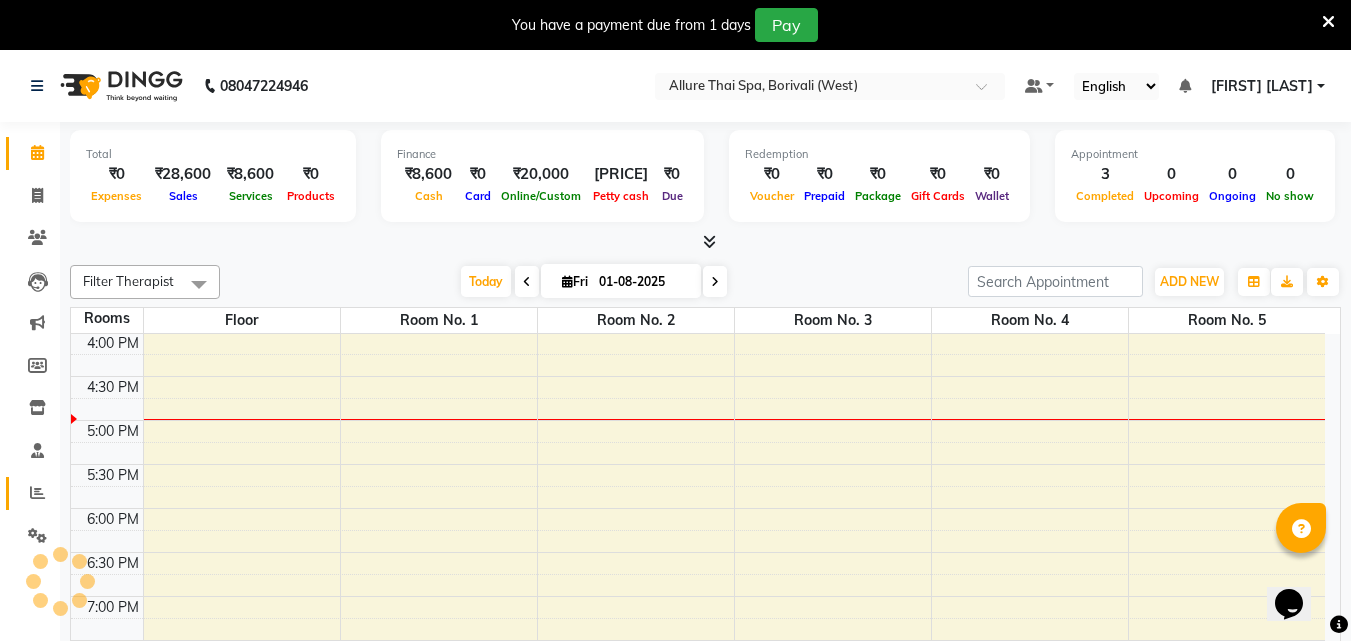 scroll, scrollTop: 0, scrollLeft: 0, axis: both 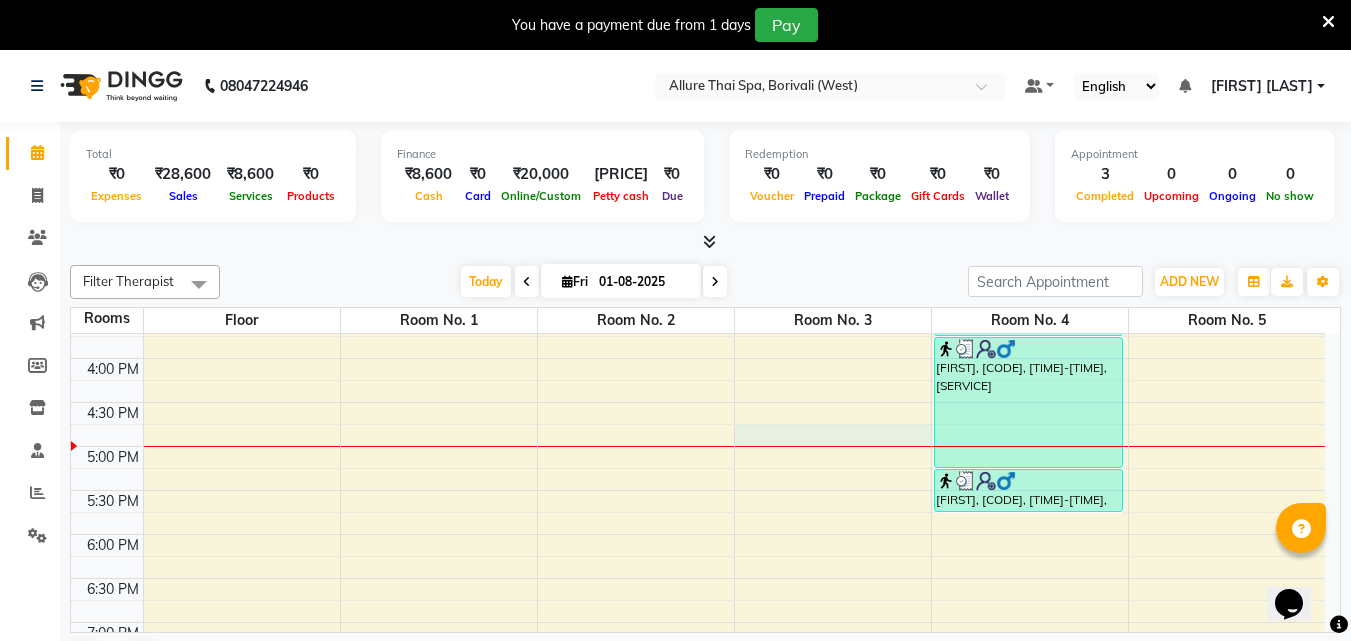 click on "[TIME] [TIME] [TIME] [TIME] [TIME] [TIME] [TIME] [TIME] [TIME] [TIME] [TIME] [TIME] [TIME] [TIME] [TIME] [TIME] [TIME] [TIME] [TIME] [TIME] [TIME] [TIME] [TIME] [TIME] [TIME] [TIME] [TIME] [TIME] [TIME] [TIME]     [FIRST], [CODE], [TIME]-[TIME], [SERVICE] [DURATION]     [FIRST], [CODE], [TIME]-[TIME], [SERVICE]     [FIRST], [CODE], [TIME]-[TIME], [SERVICE]" at bounding box center [698, 402] 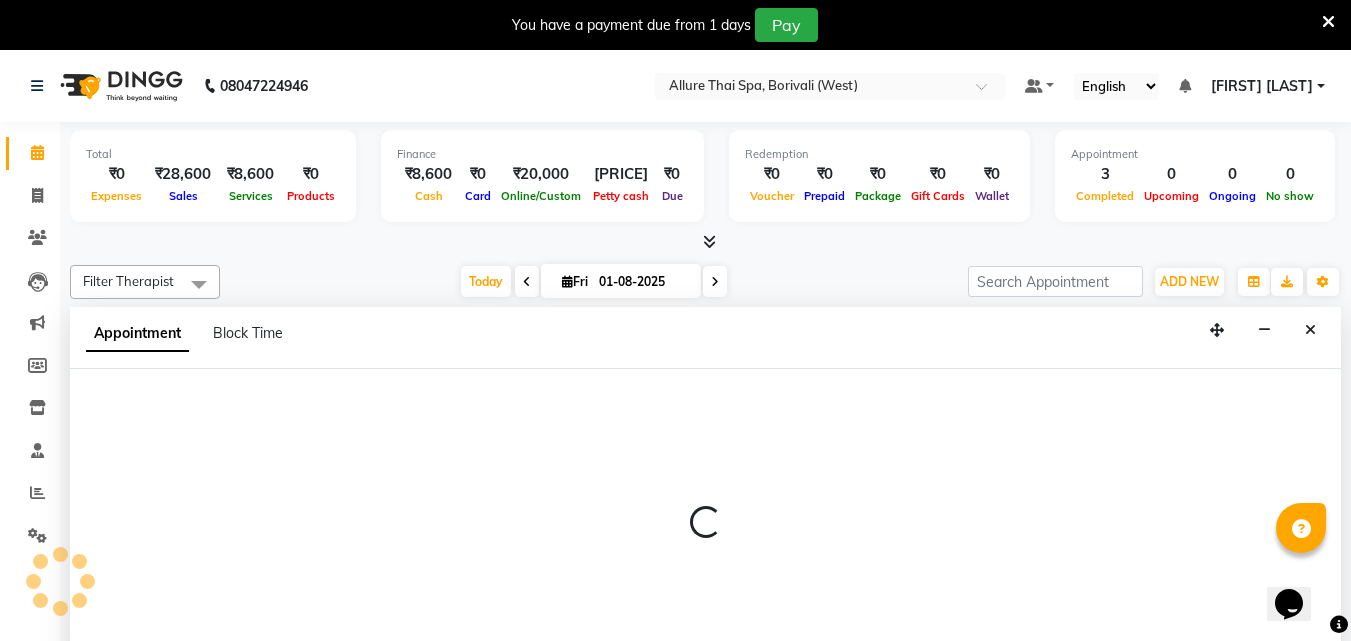 scroll, scrollTop: 51, scrollLeft: 0, axis: vertical 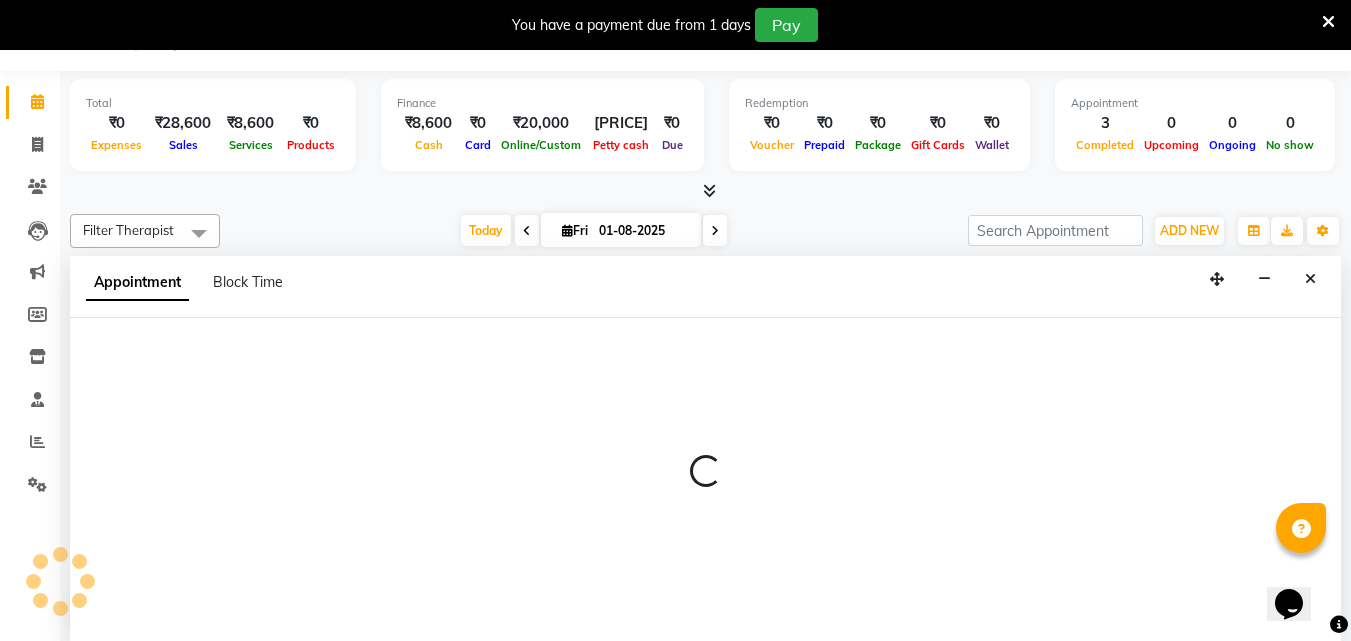 select on "1005" 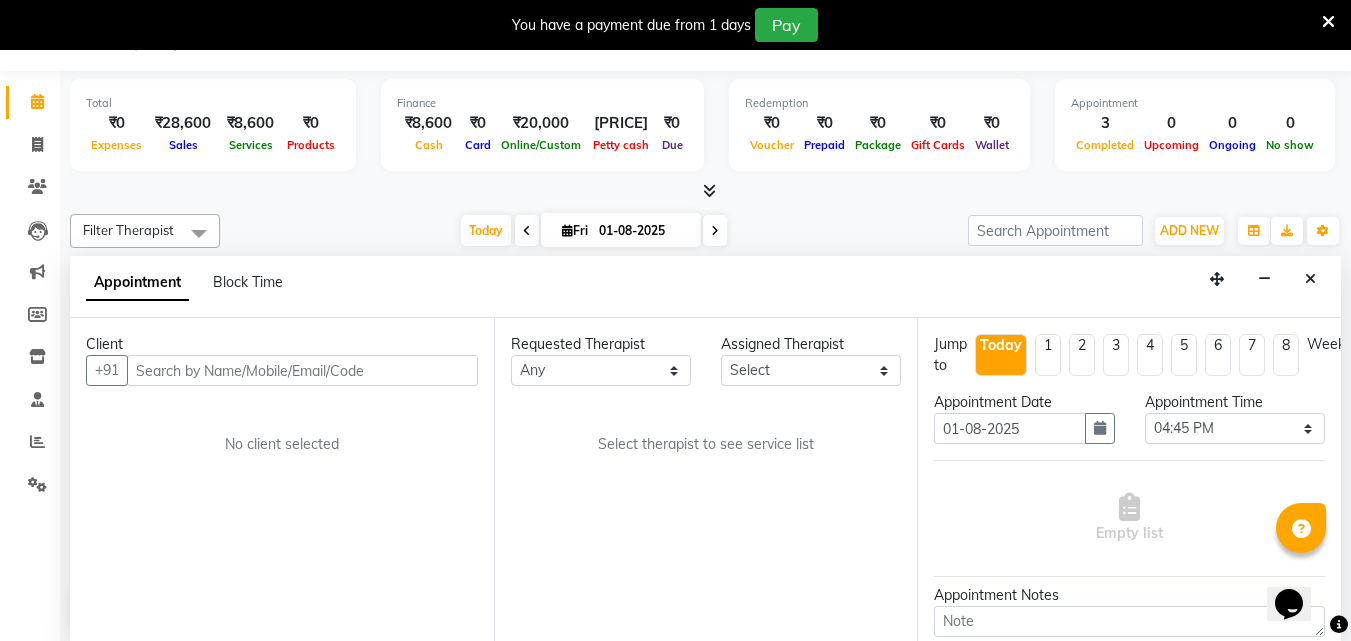 type on "8" 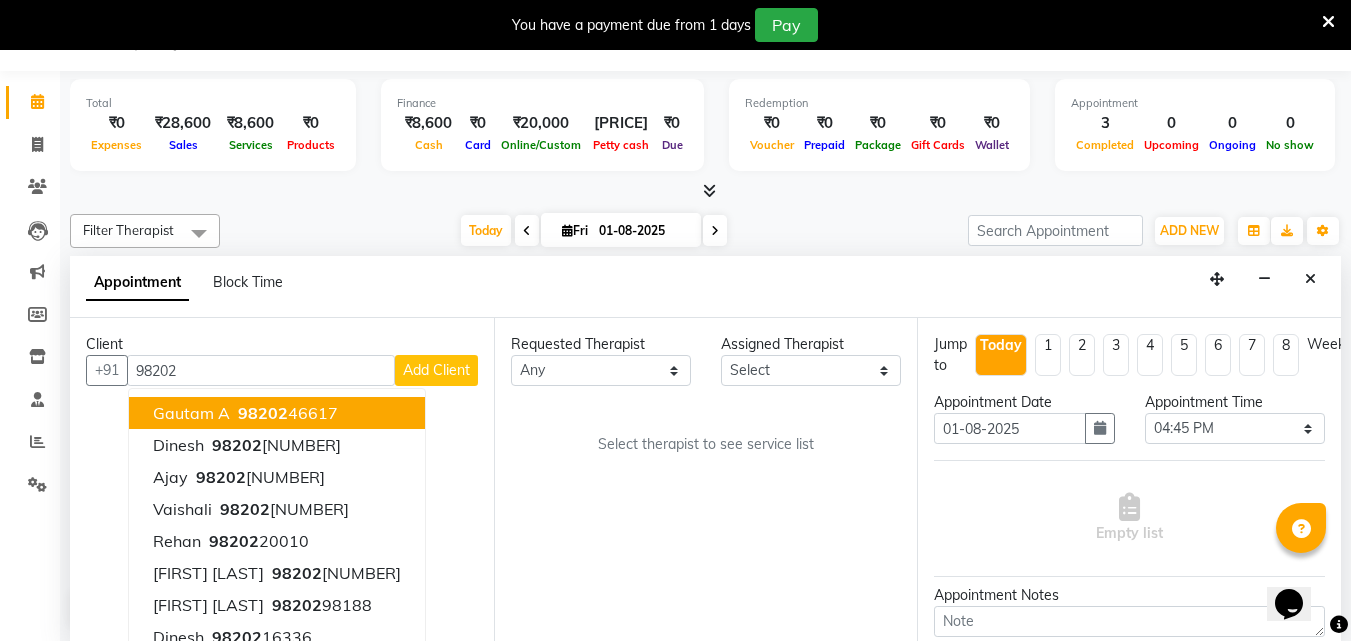 click on "[FIRST] [LAST] [PHONE]" at bounding box center (277, 413) 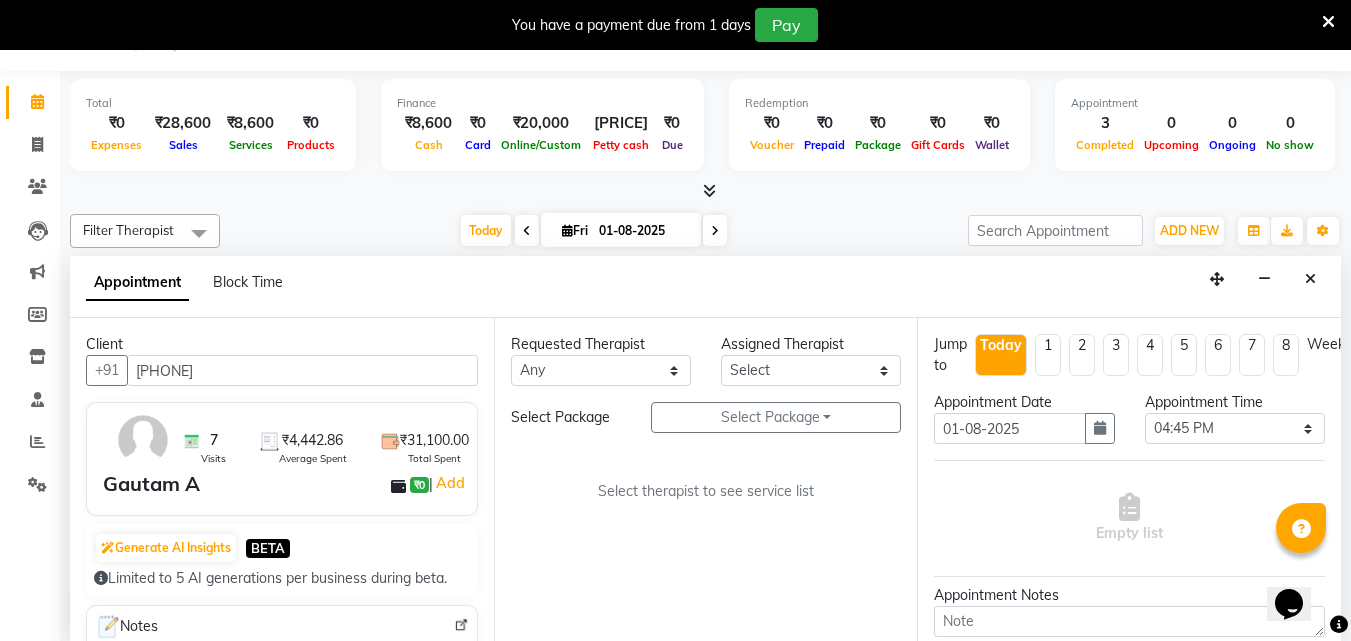 type on "[PHONE]" 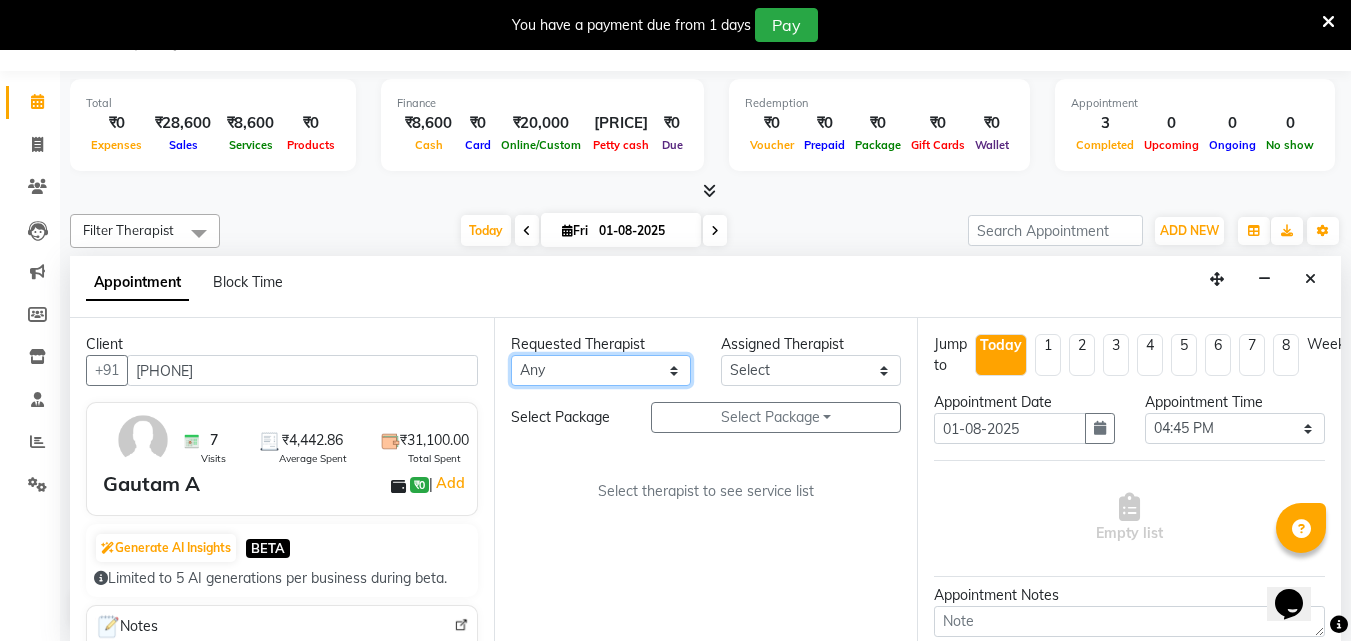 click on "[FIRST], [FIRST], [FIRST], [FIRST], [FIRST], [FIRST]" at bounding box center [601, 370] 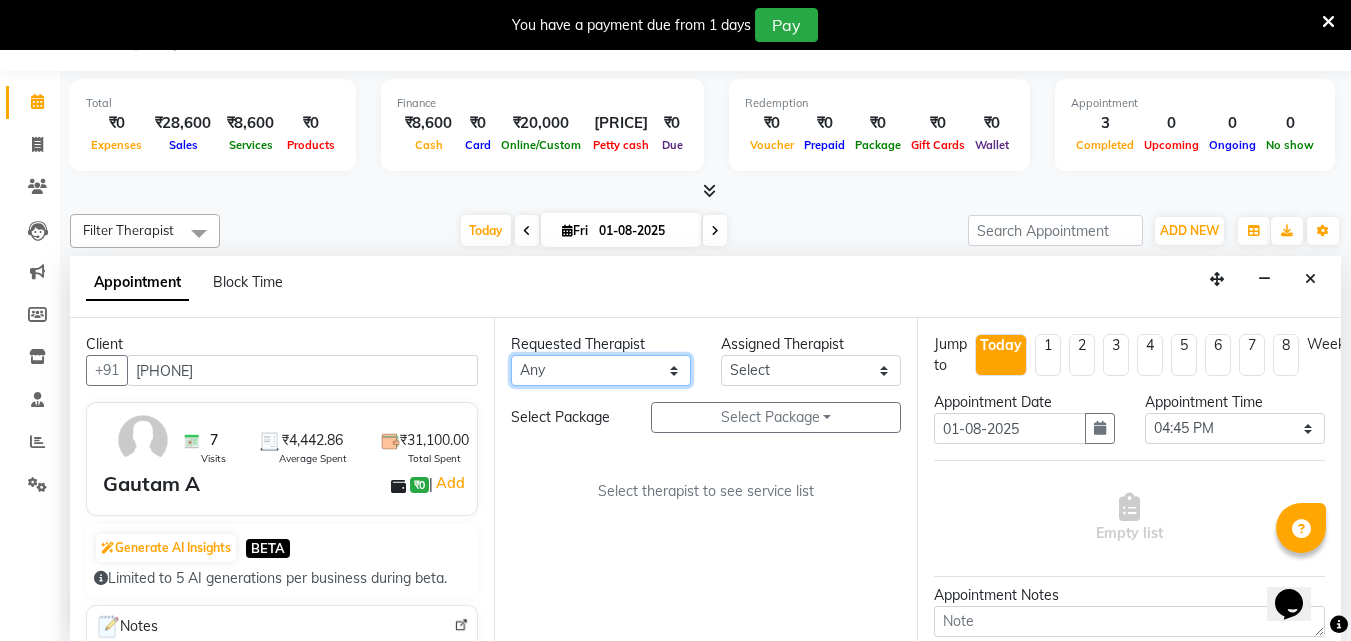 select on "79062" 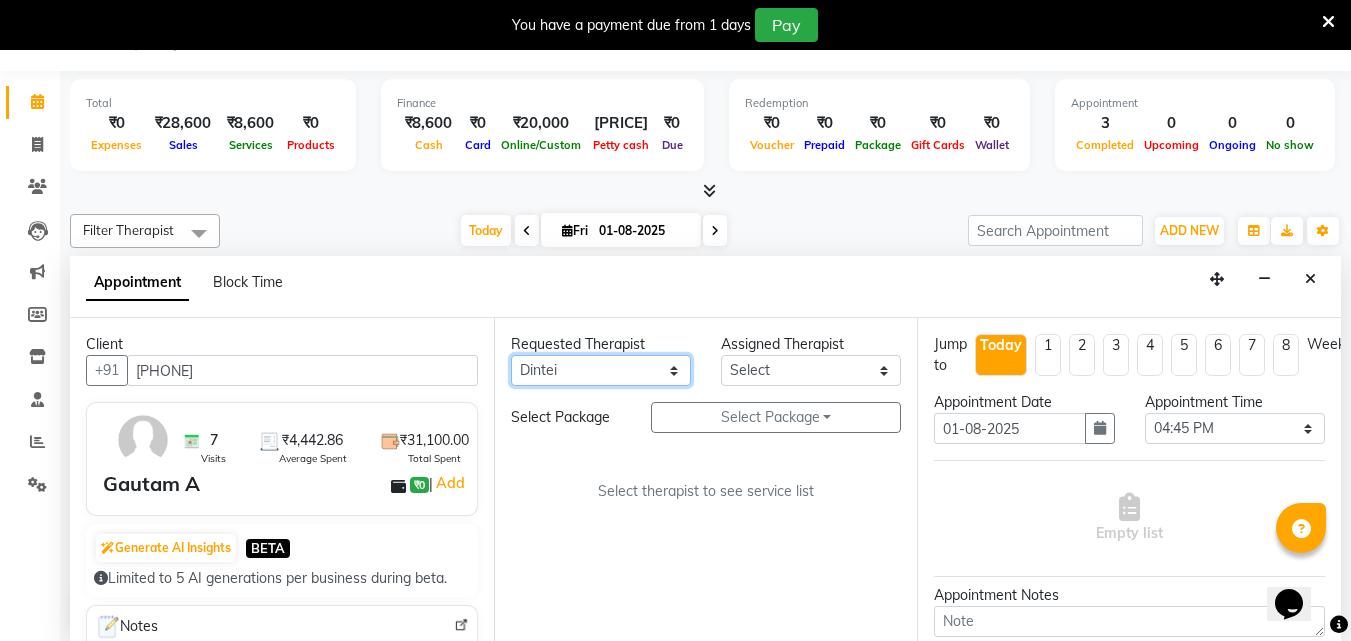click on "[FIRST], [FIRST], [FIRST], [FIRST], [FIRST], [FIRST]" at bounding box center [601, 370] 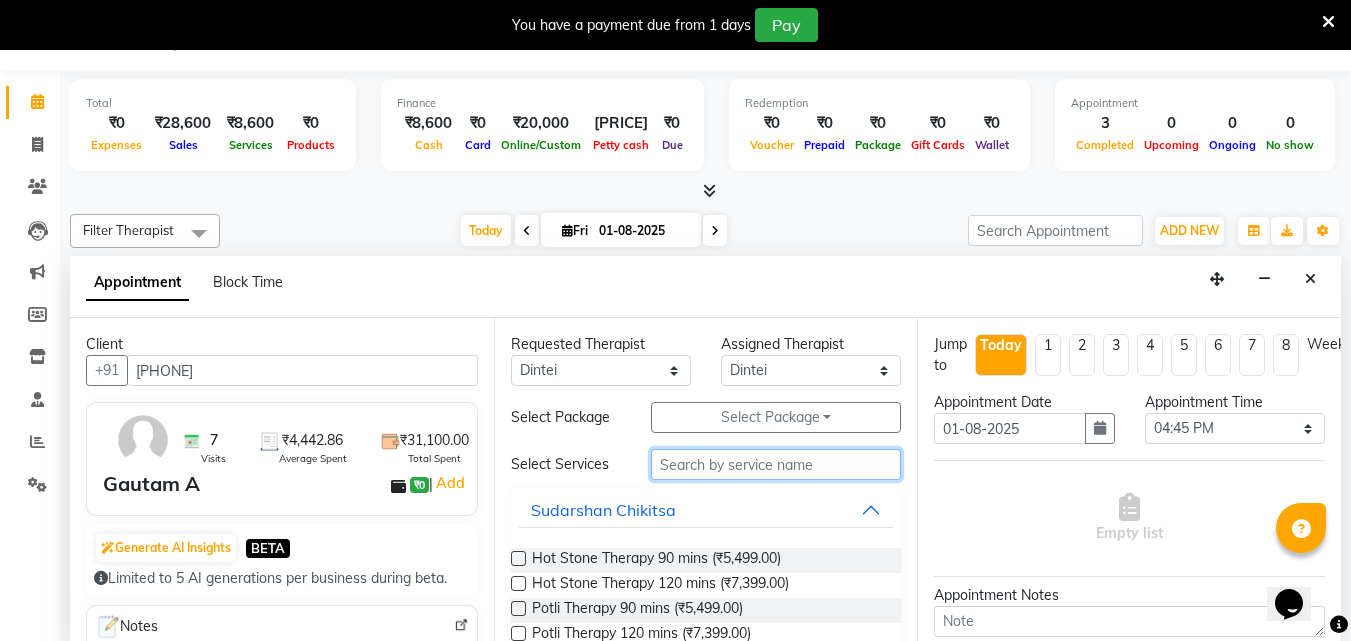 click at bounding box center (776, 464) 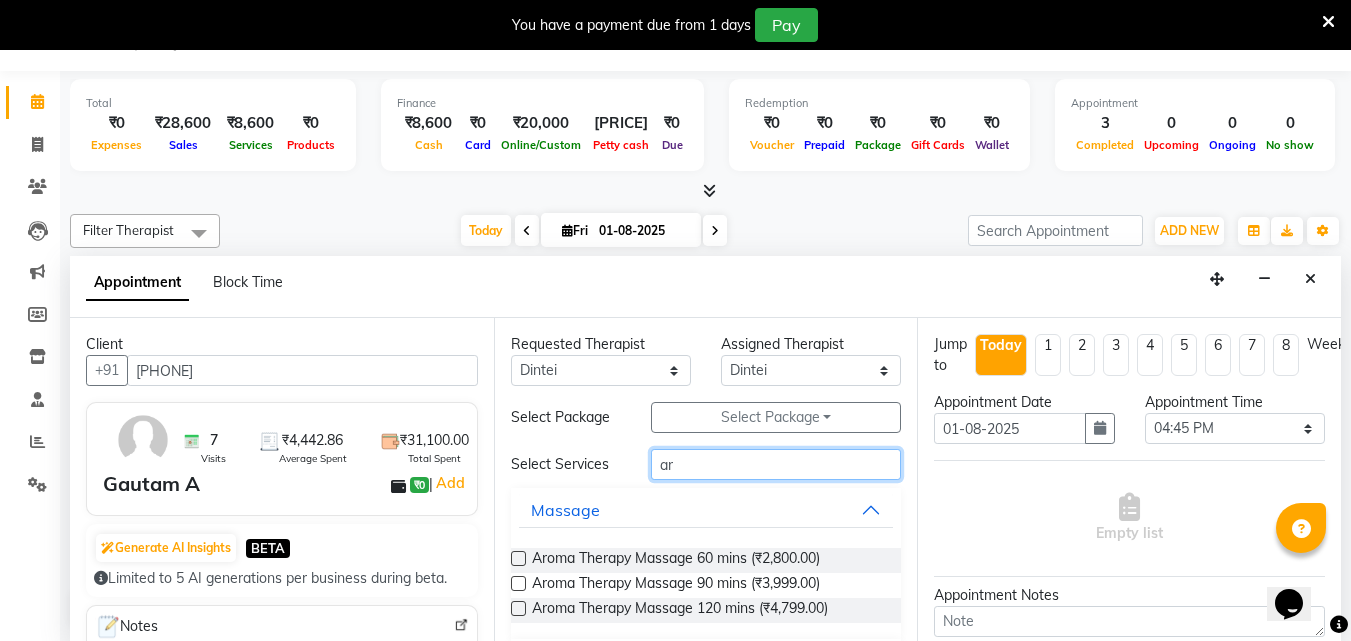 type on "a" 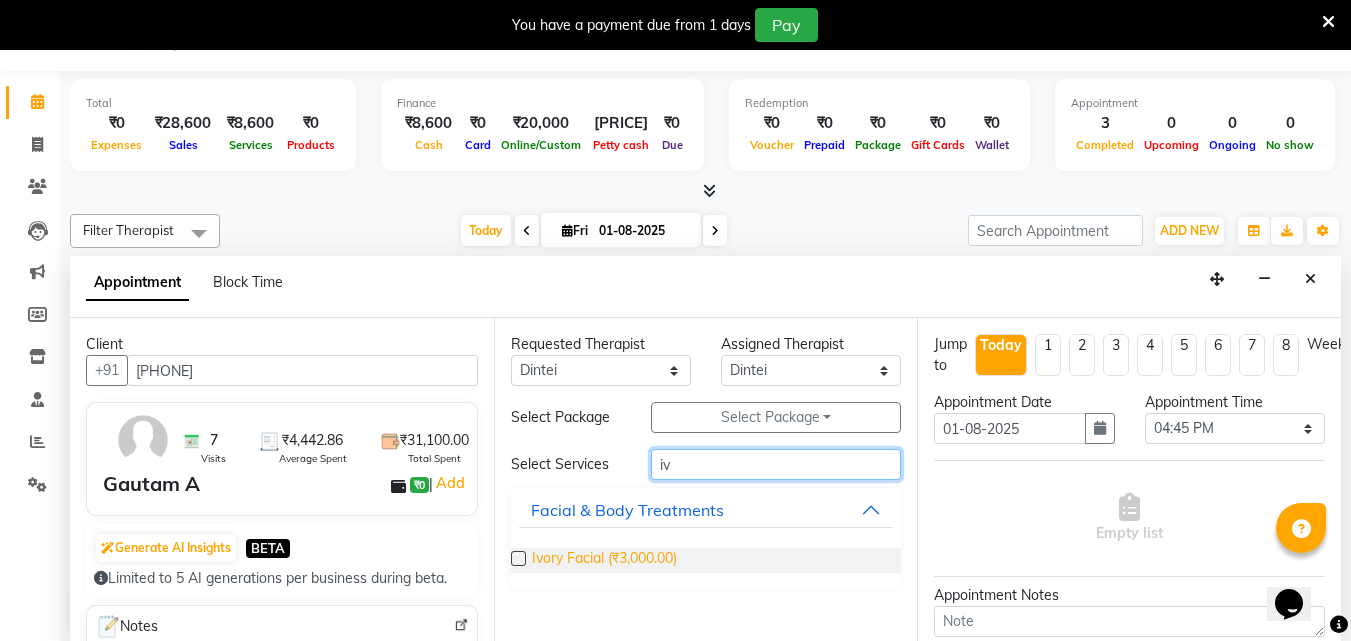 type on "iv" 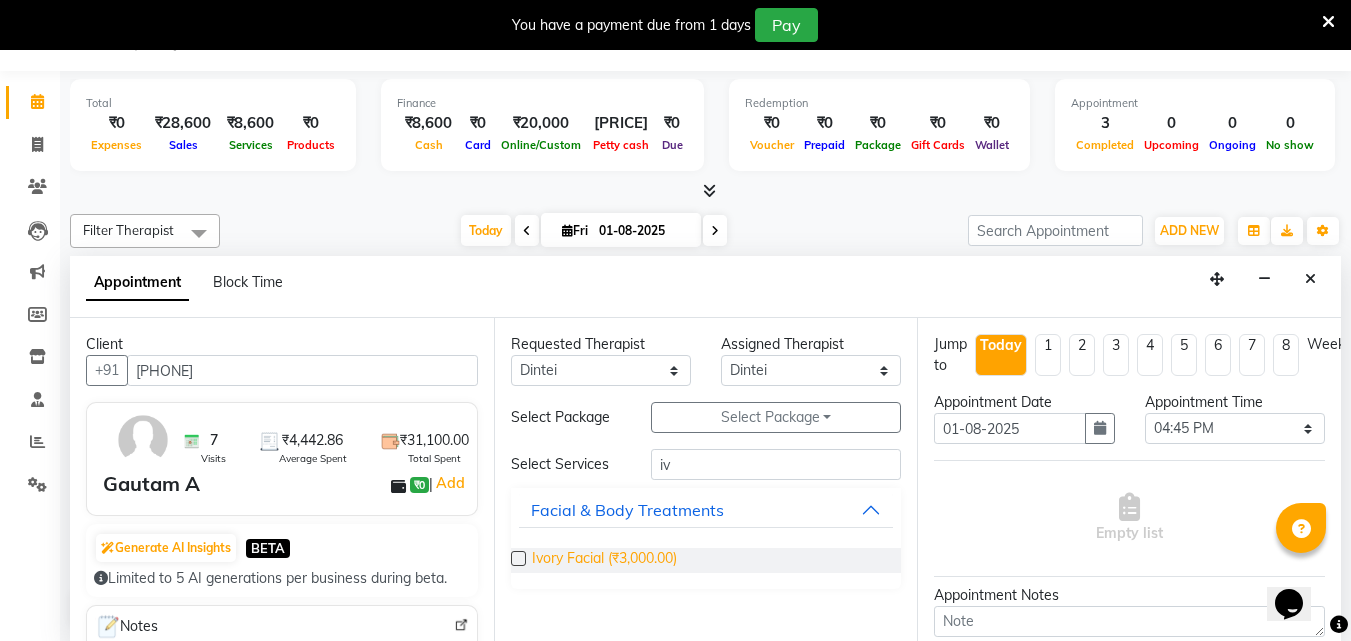 click on "Ivory Facial (₹3,000.00)" at bounding box center [604, 560] 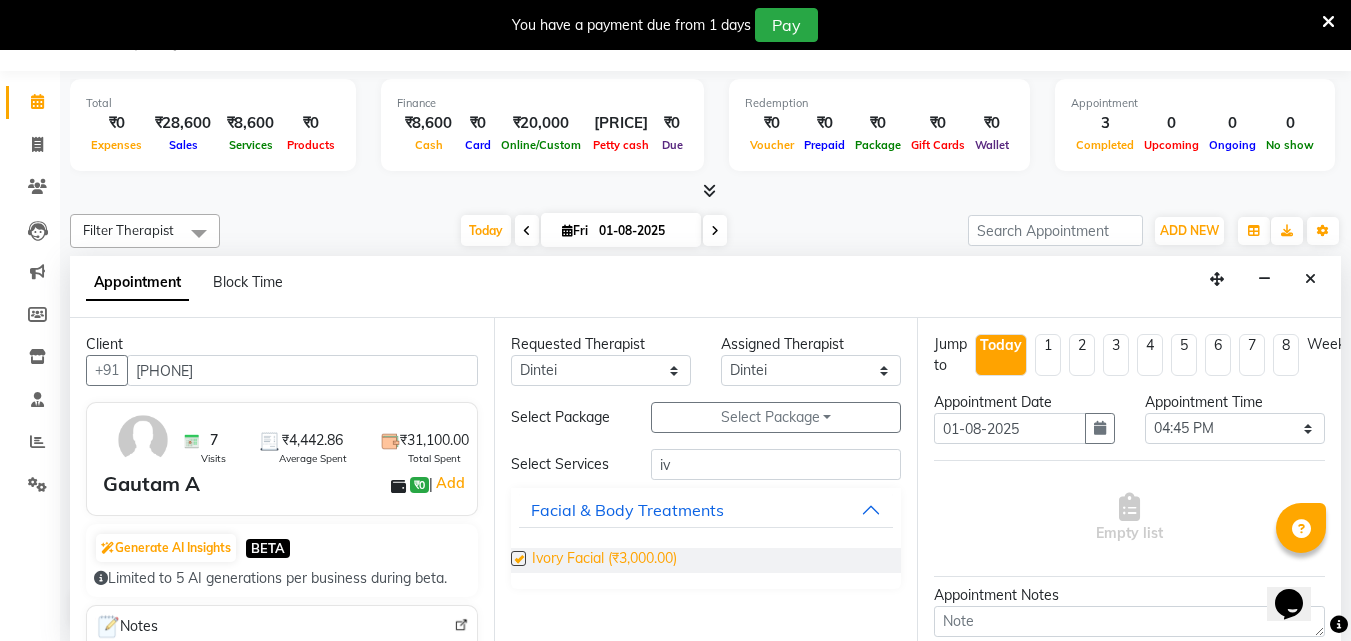 checkbox on "true" 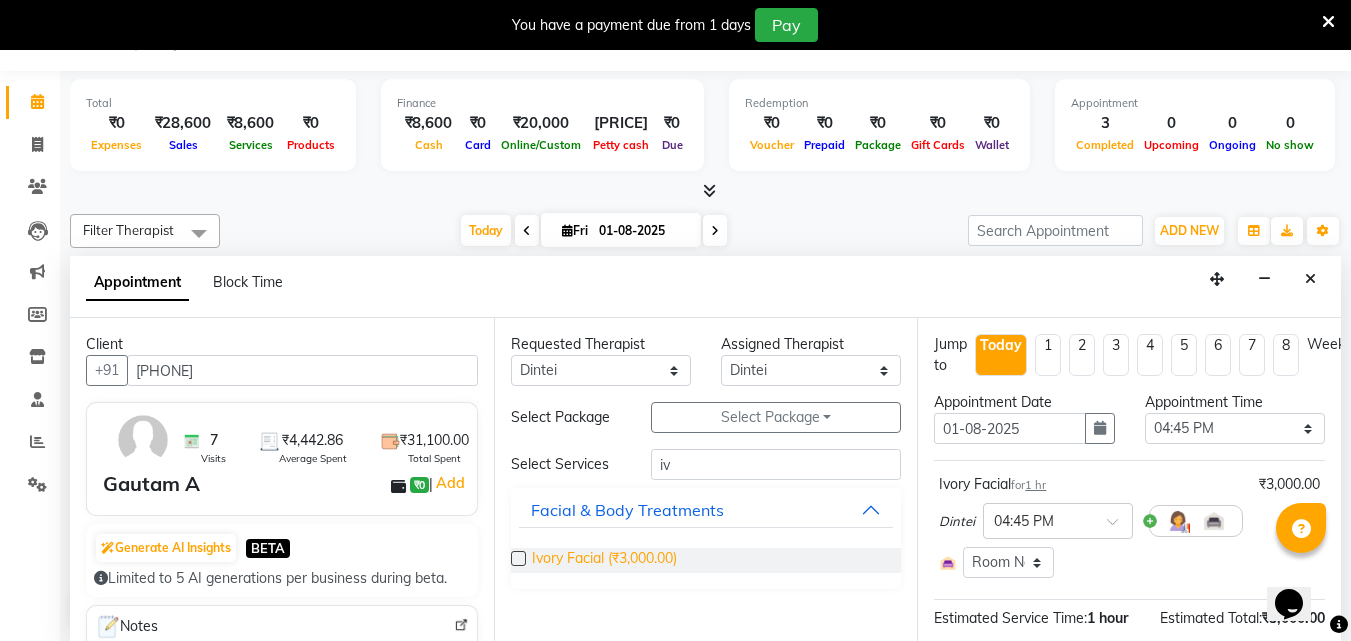 checkbox on "false" 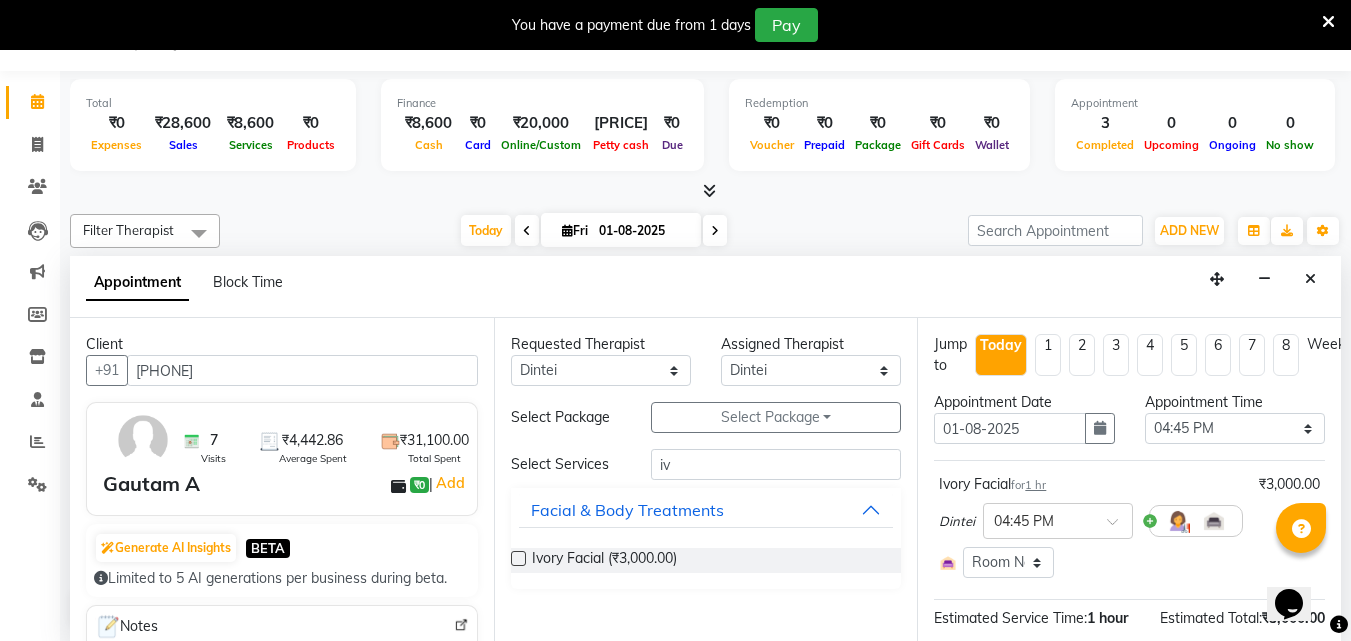 scroll, scrollTop: 249, scrollLeft: 0, axis: vertical 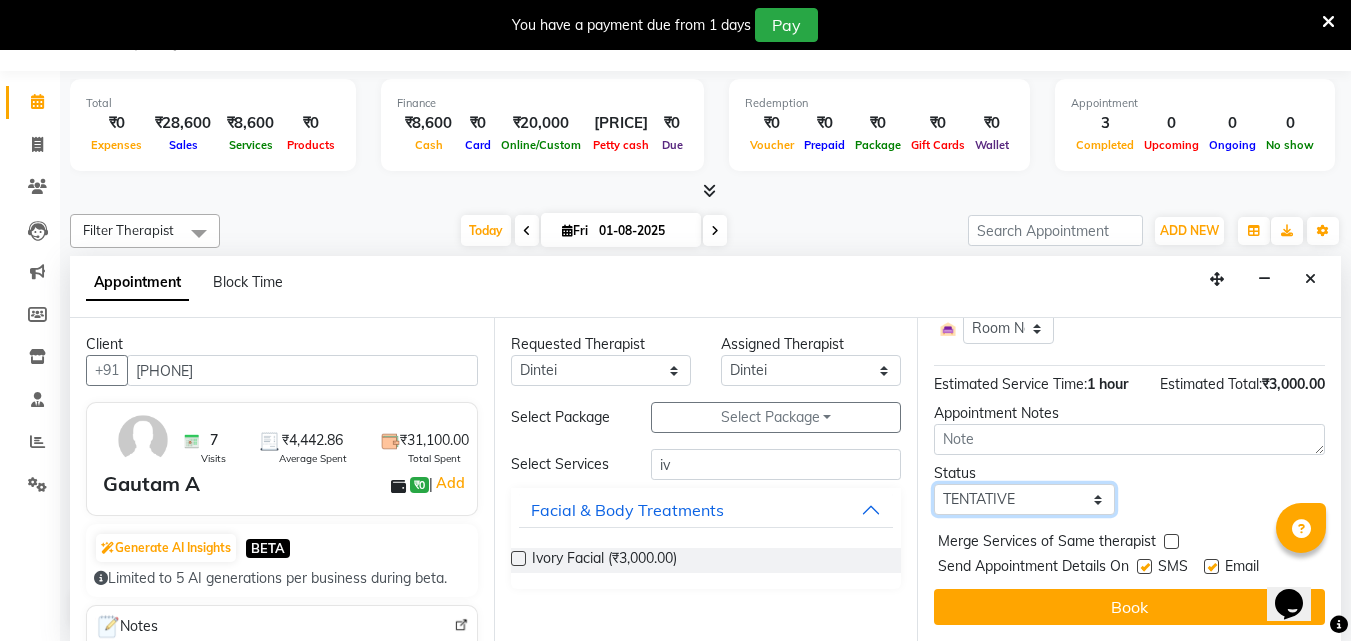 click on "Select TENTATIVE CONFIRM CHECK-IN UPCOMING" at bounding box center (1024, 499) 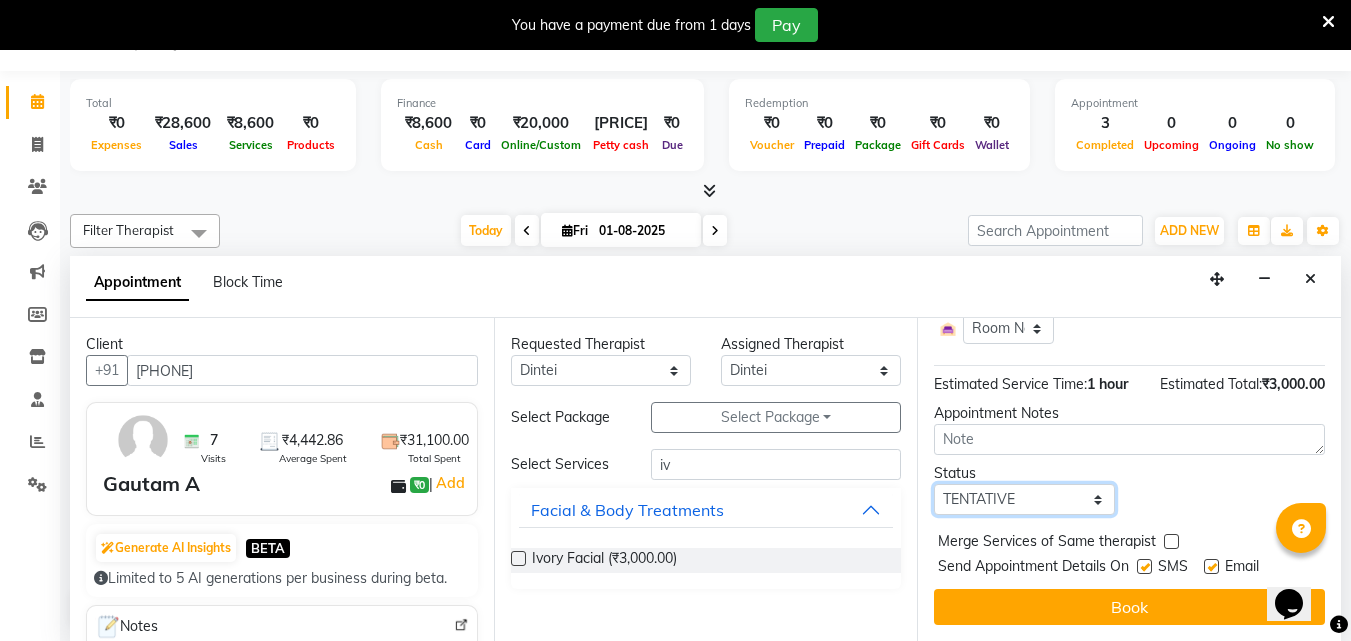 select on "check-in" 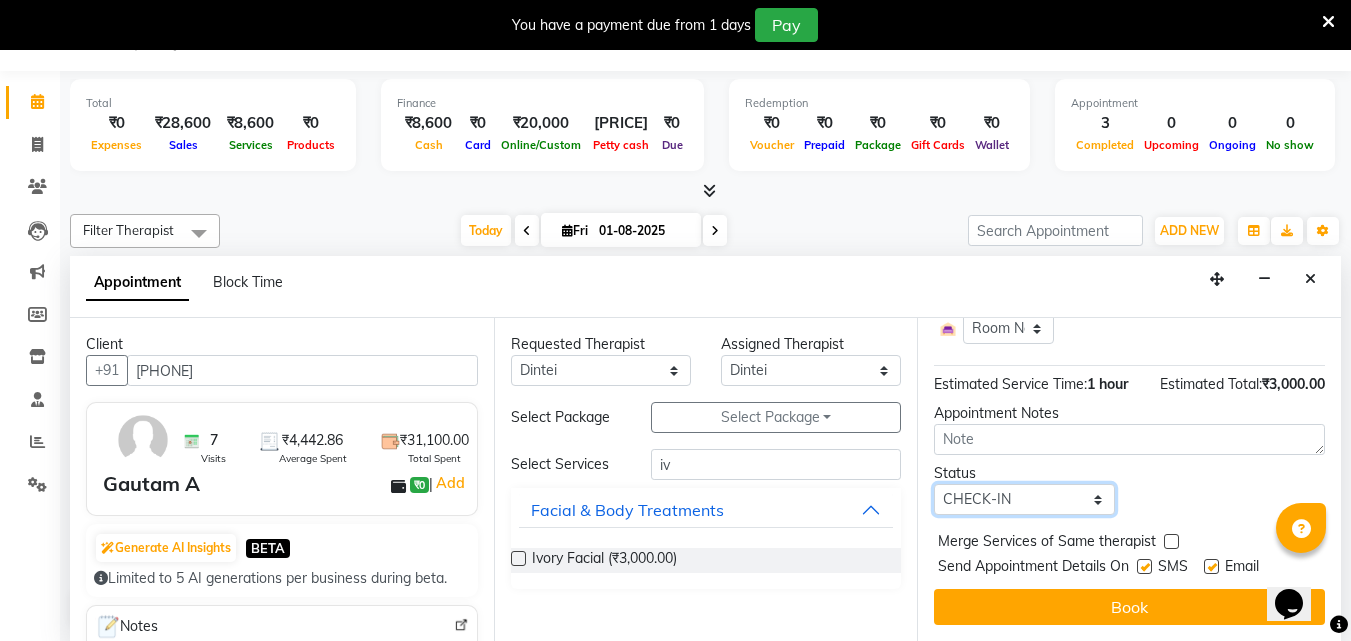 click on "Select TENTATIVE CONFIRM CHECK-IN UPCOMING" at bounding box center [1024, 499] 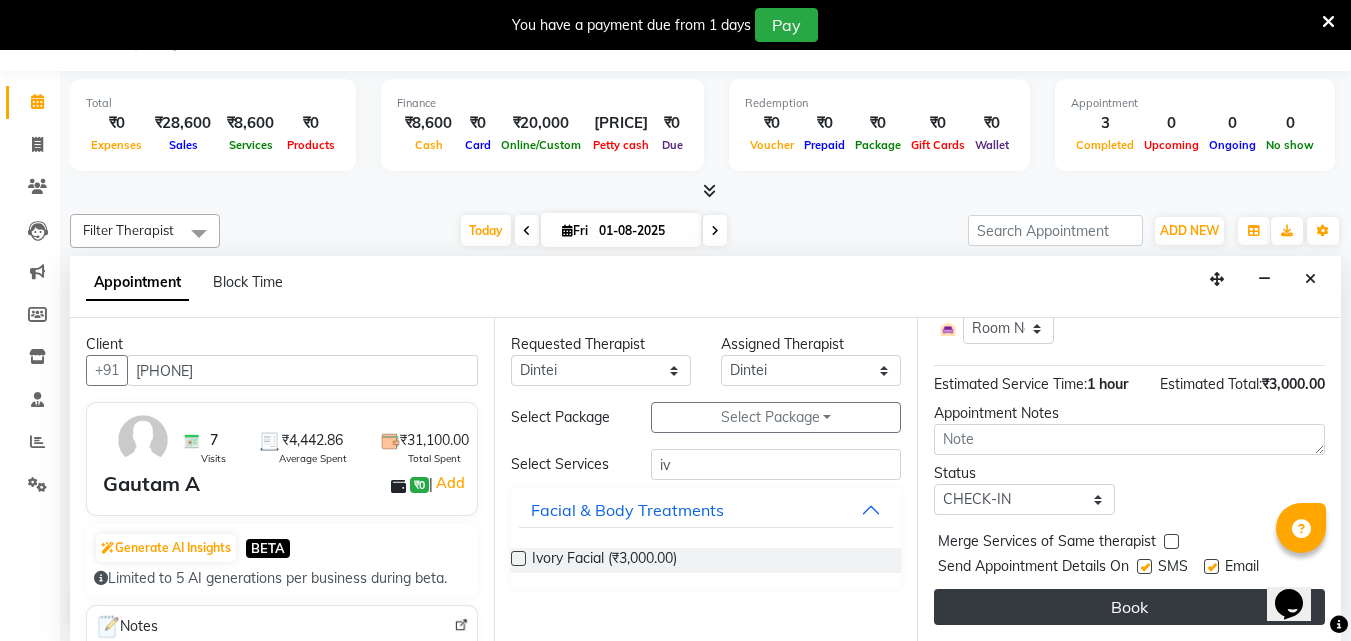 click on "Book" at bounding box center (1129, 607) 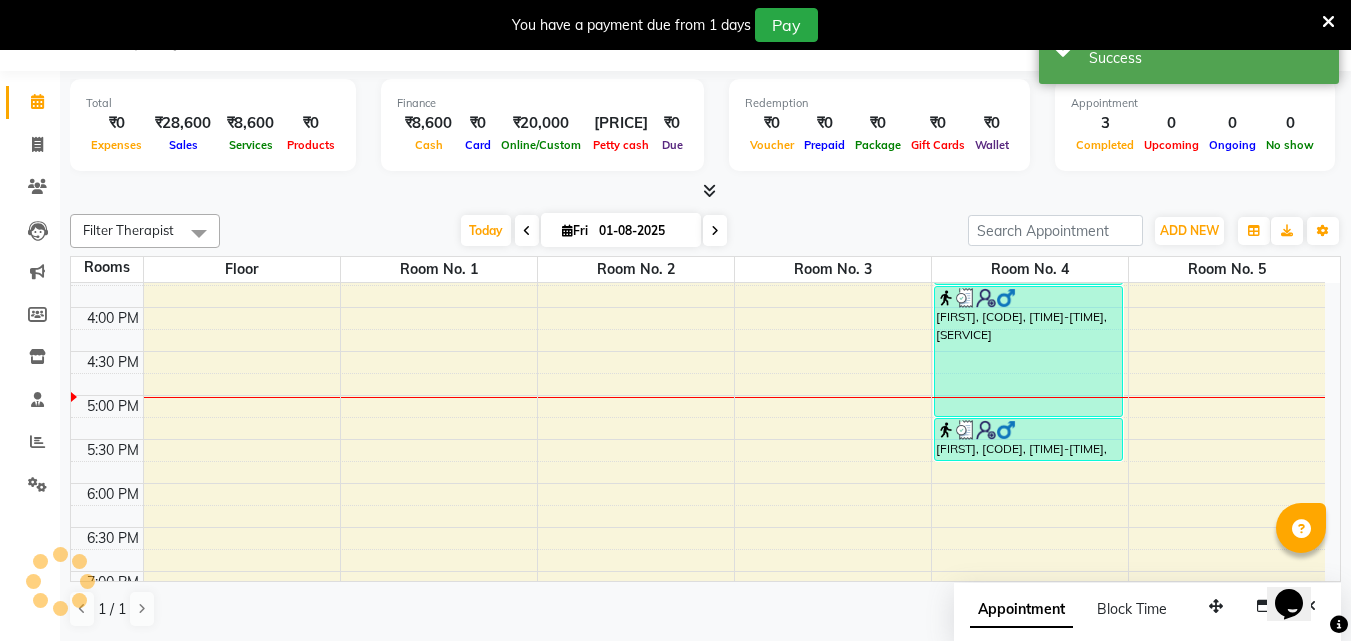 scroll, scrollTop: 0, scrollLeft: 0, axis: both 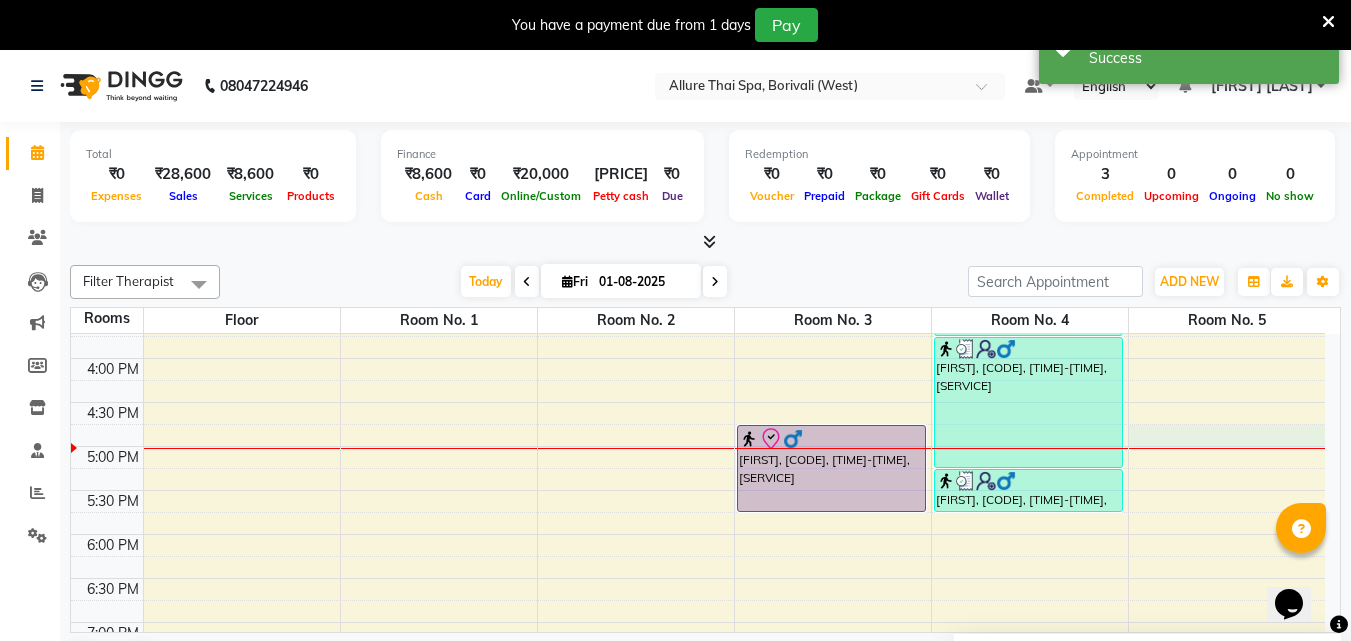 click on "[TIME] [TIME] [TIME] [TIME] [TIME] [TIME] [TIME] [TIME] [TIME] [TIME] [TIME] [TIME] [TIME] [TIME] [TIME] [TIME] [TIME] [TIME] [TIME] [TIME] [TIME] [TIME] [TIME] [TIME] [TIME] [TIME] [TIME] [TIME] [TIME] [TIME]     [FIRST], [CODE], [TIME]-[TIME], [SERVICE]     [FIRST], [CODE], [TIME]-[TIME], [SERVICE] [DURATION]     [FIRST], [CODE], [TIME]-[TIME], [SERVICE]     [FIRST], [CODE], [TIME]-[TIME], [SERVICE]" at bounding box center [698, 402] 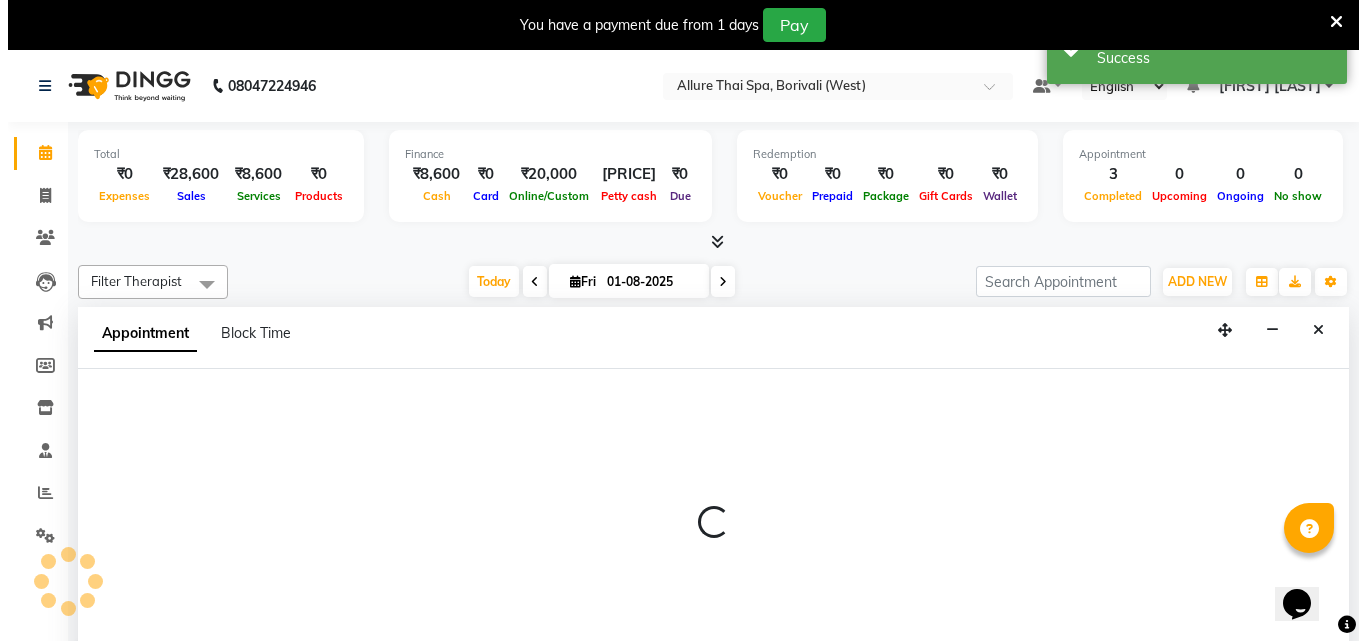 scroll, scrollTop: 51, scrollLeft: 0, axis: vertical 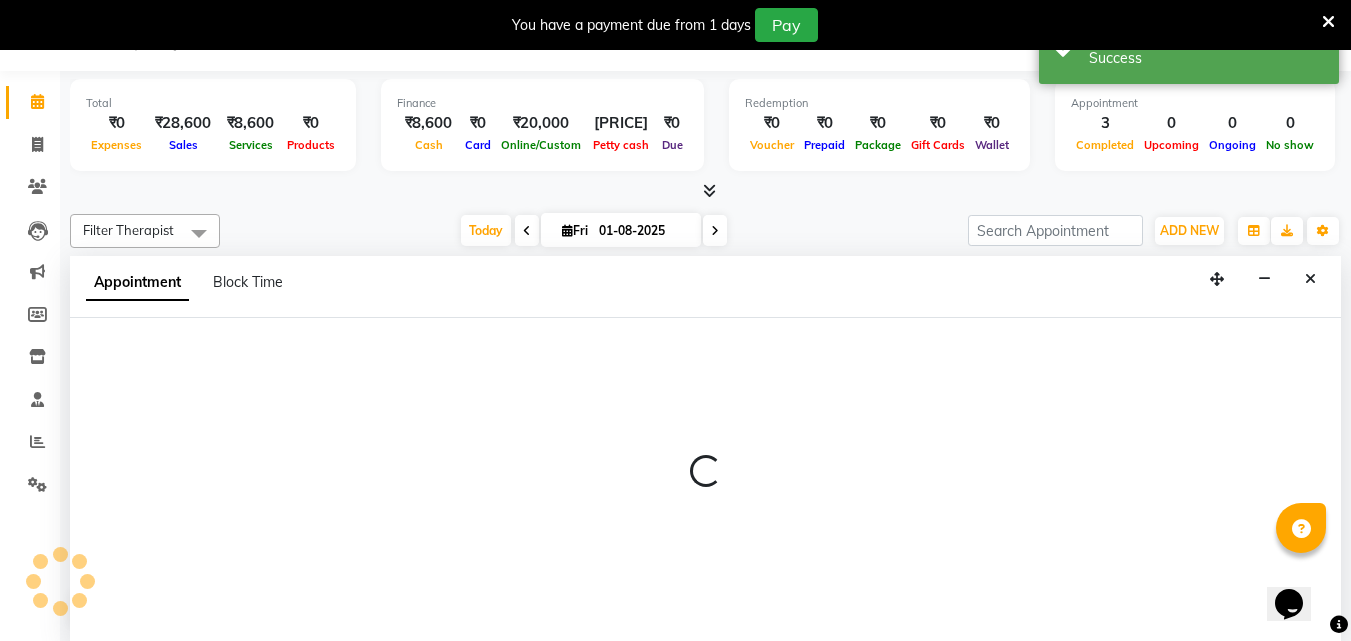 select on "1005" 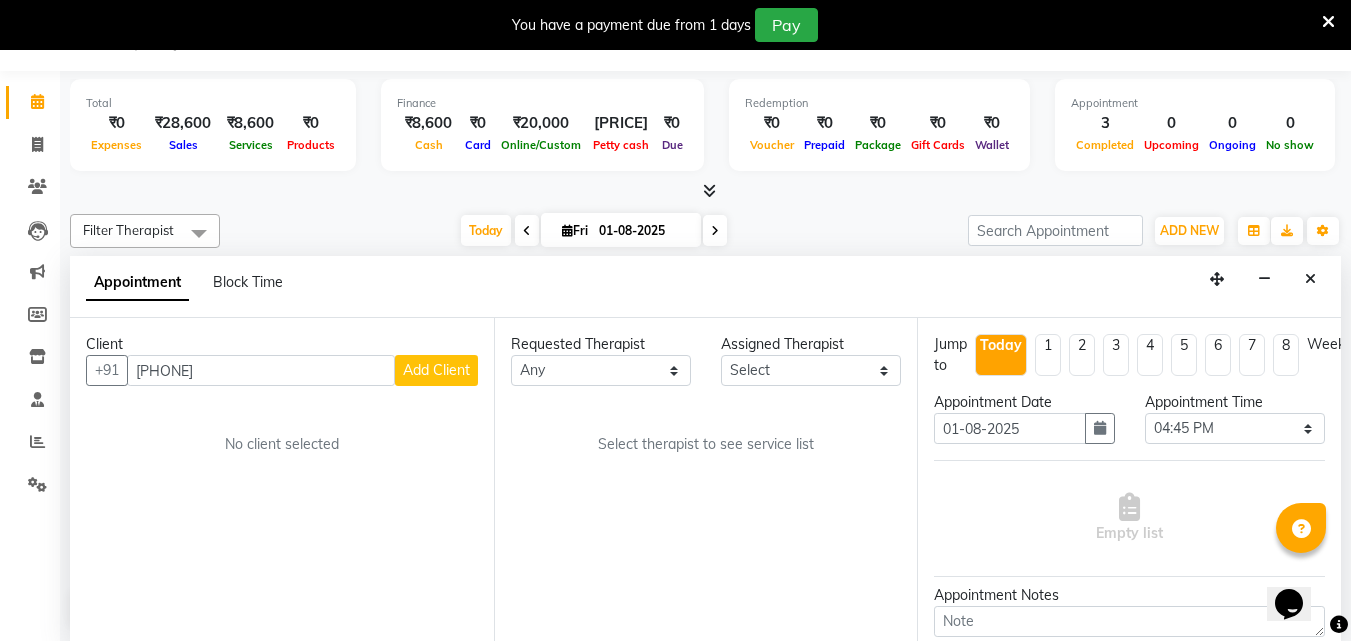 type on "[PHONE]" 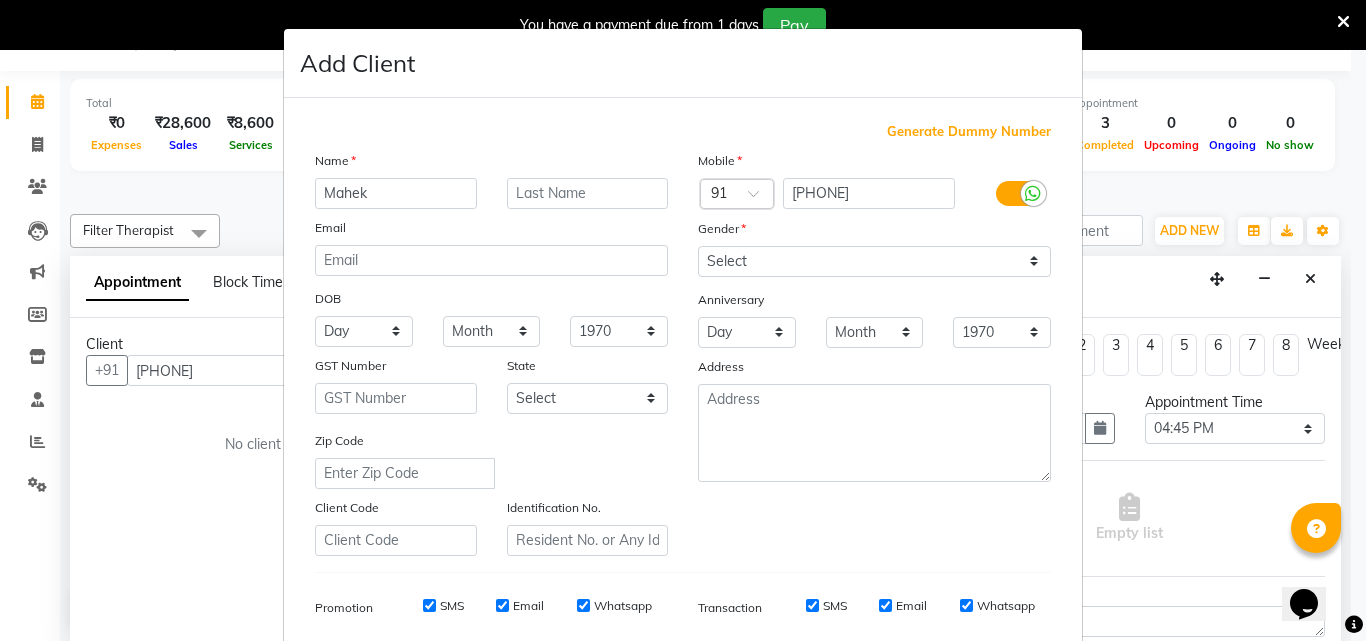 type on "Mahek" 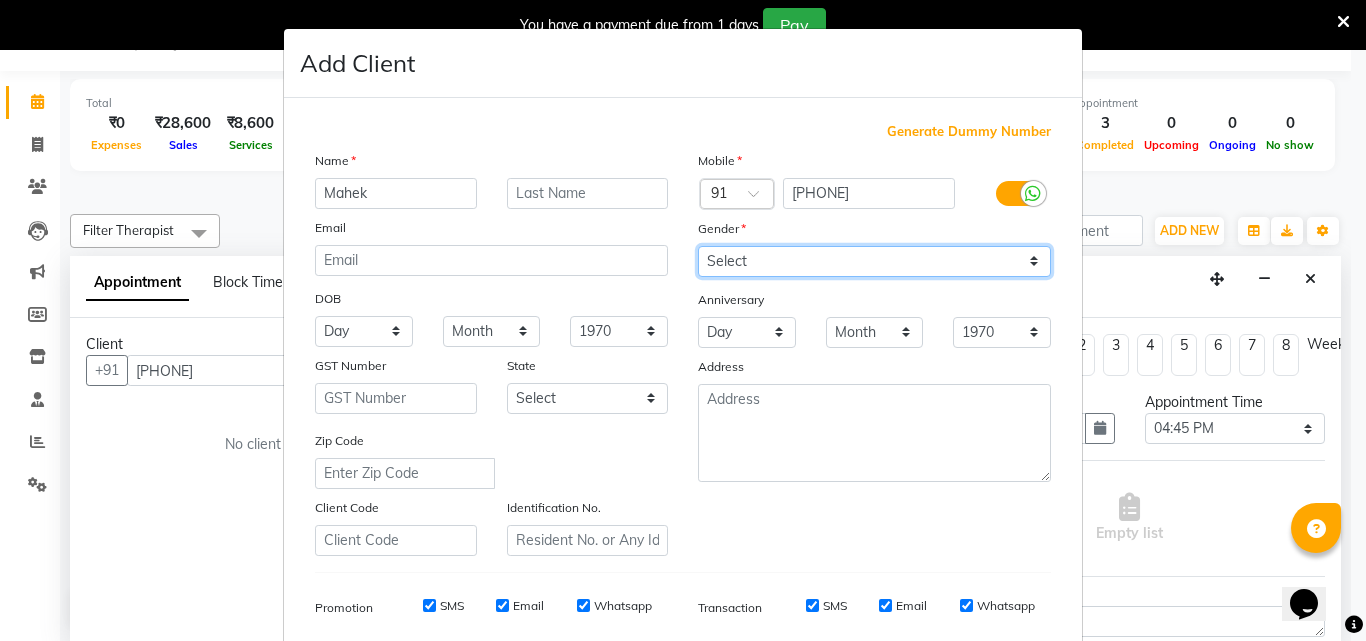 click on "Select Male Female Other Prefer Not To Say" at bounding box center [874, 261] 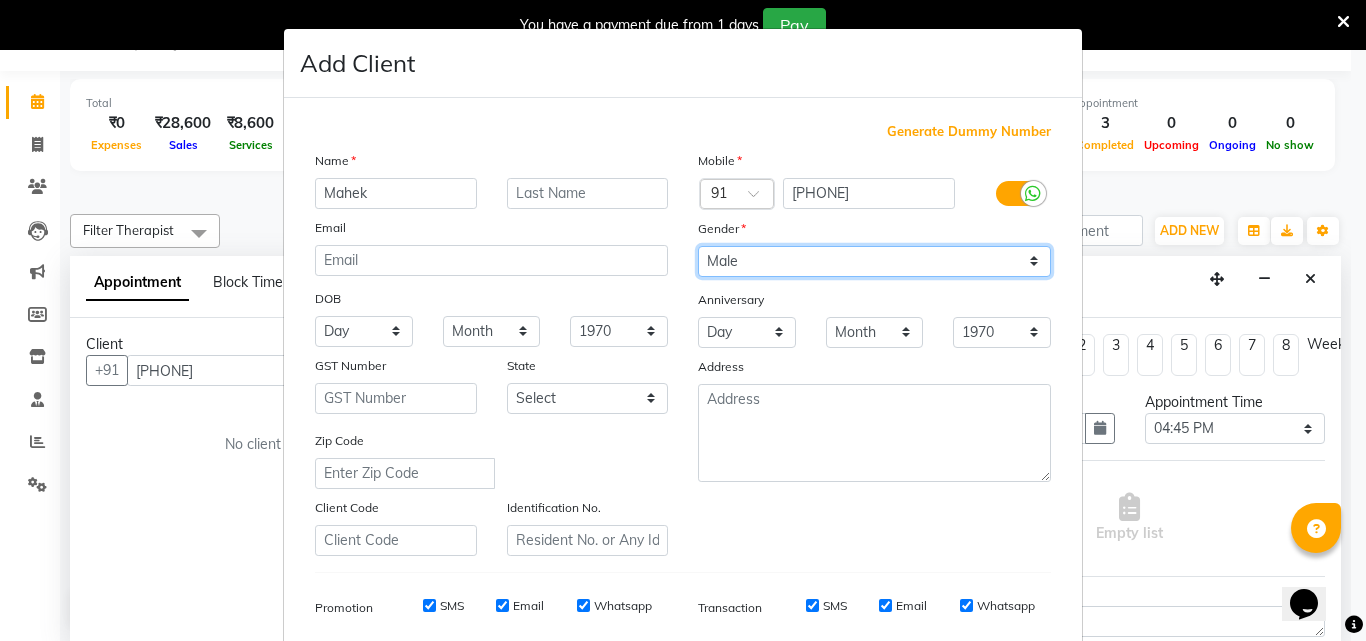 click on "Select Male Female Other Prefer Not To Say" at bounding box center (874, 261) 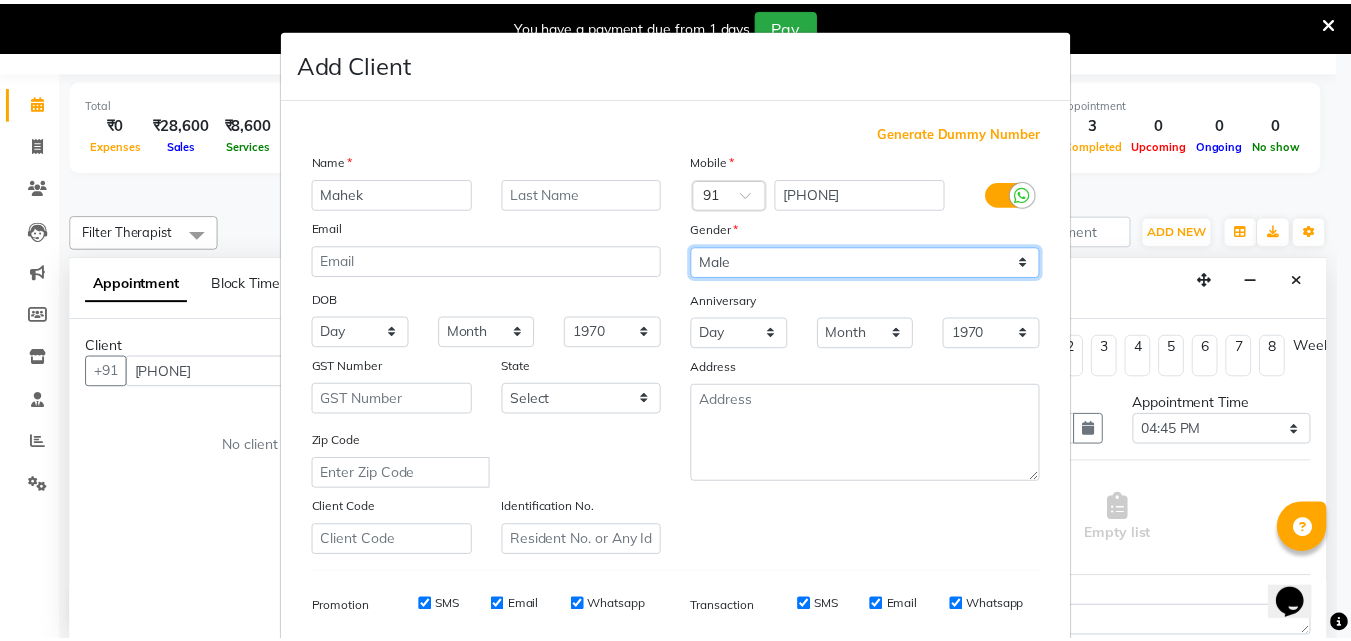 scroll, scrollTop: 282, scrollLeft: 0, axis: vertical 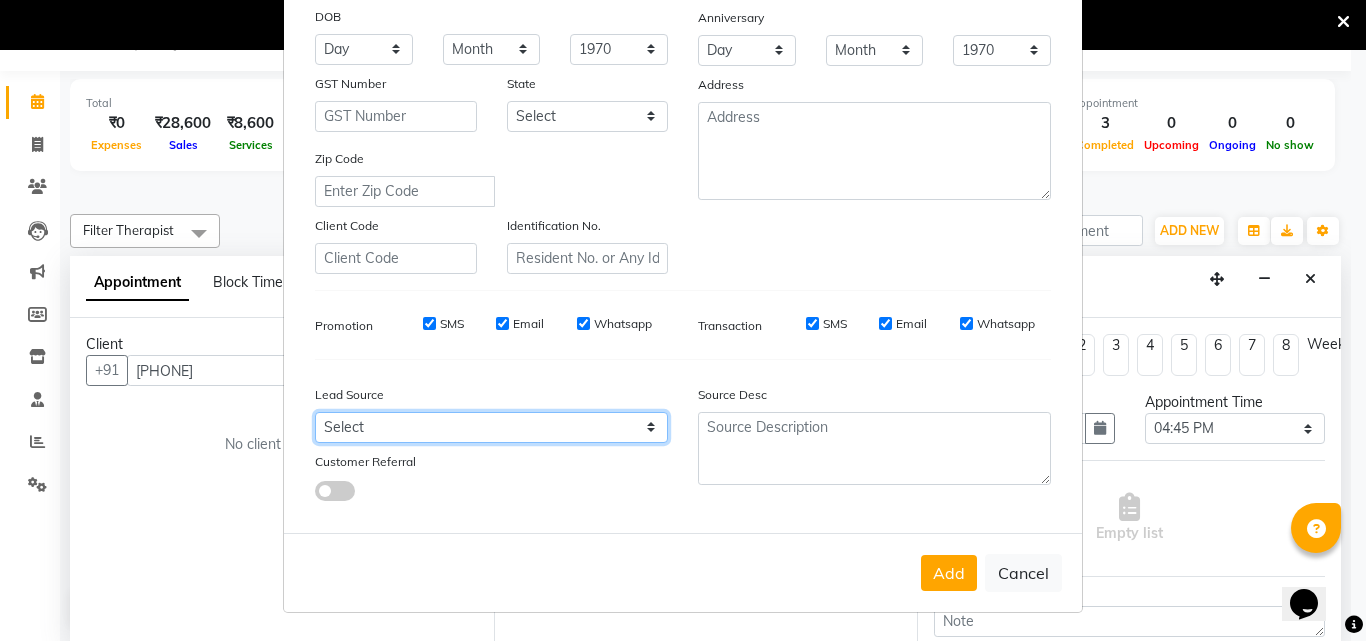 click on "Select Walk-in Referral Friend Advertisement Facebook JustDial Google Other Website Repeat Luzo Nearbuy Google Ads Galabox Followup SMS Campaign Cabin Crew Tieups" at bounding box center (491, 427) 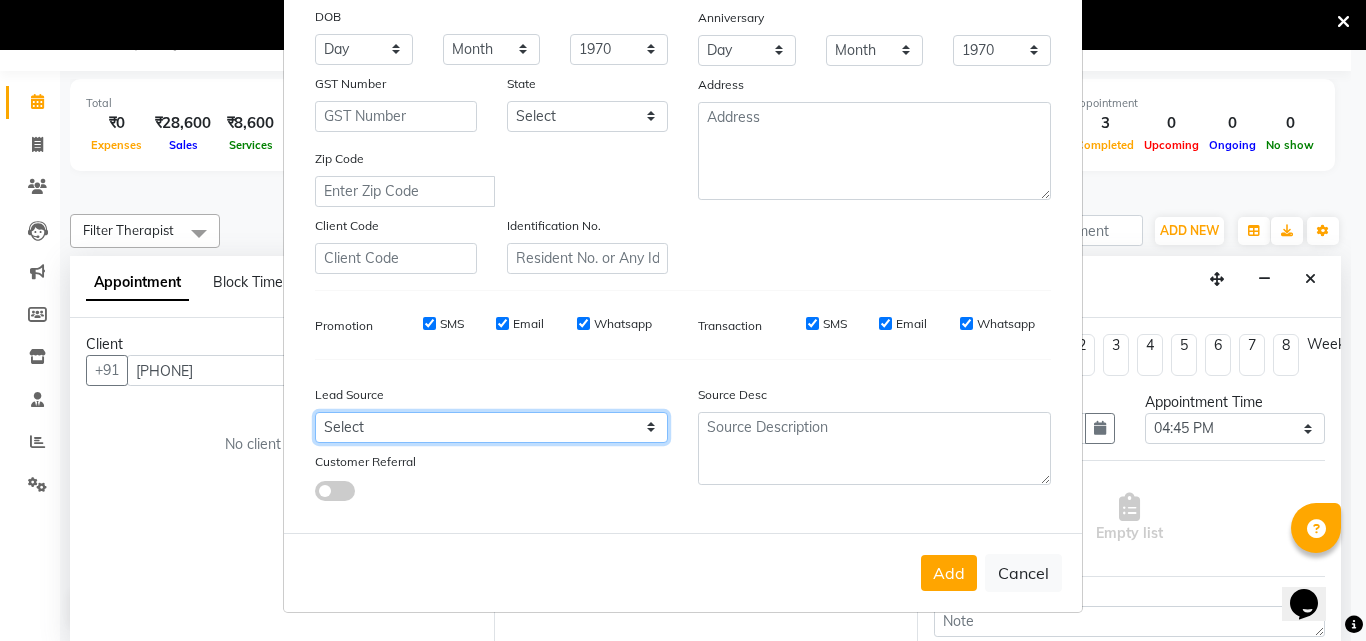 select on "[NUMBER]" 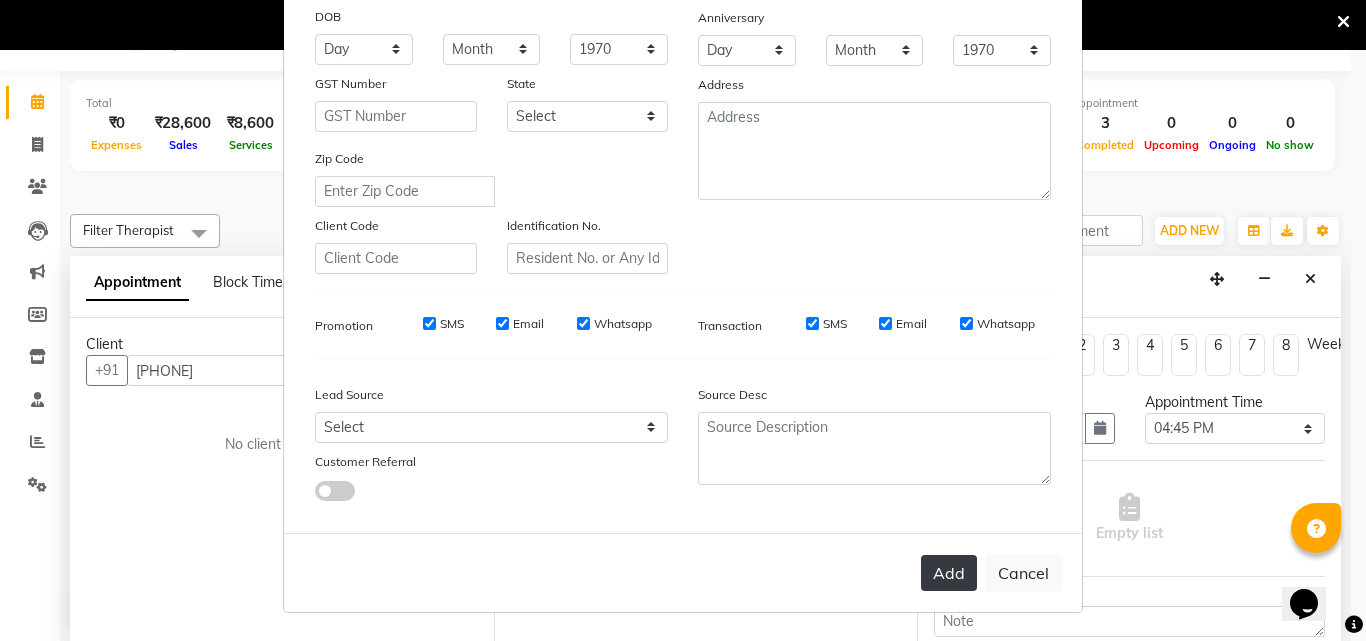 click on "Add" at bounding box center [949, 573] 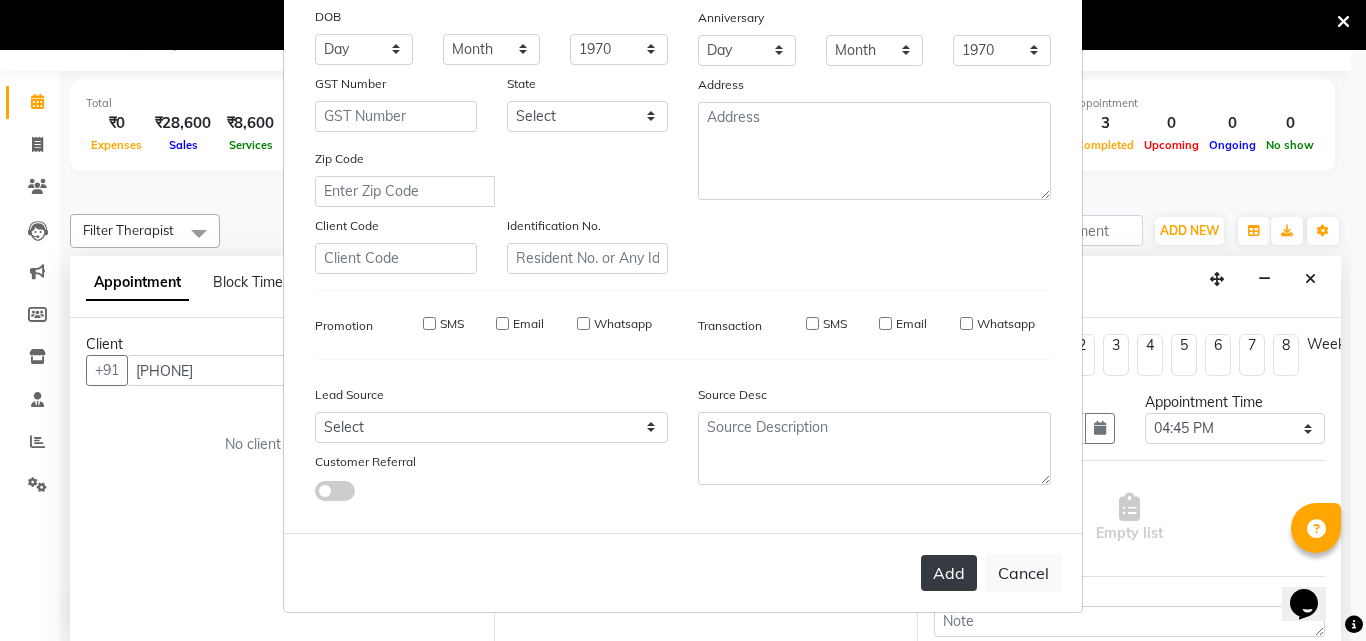 type 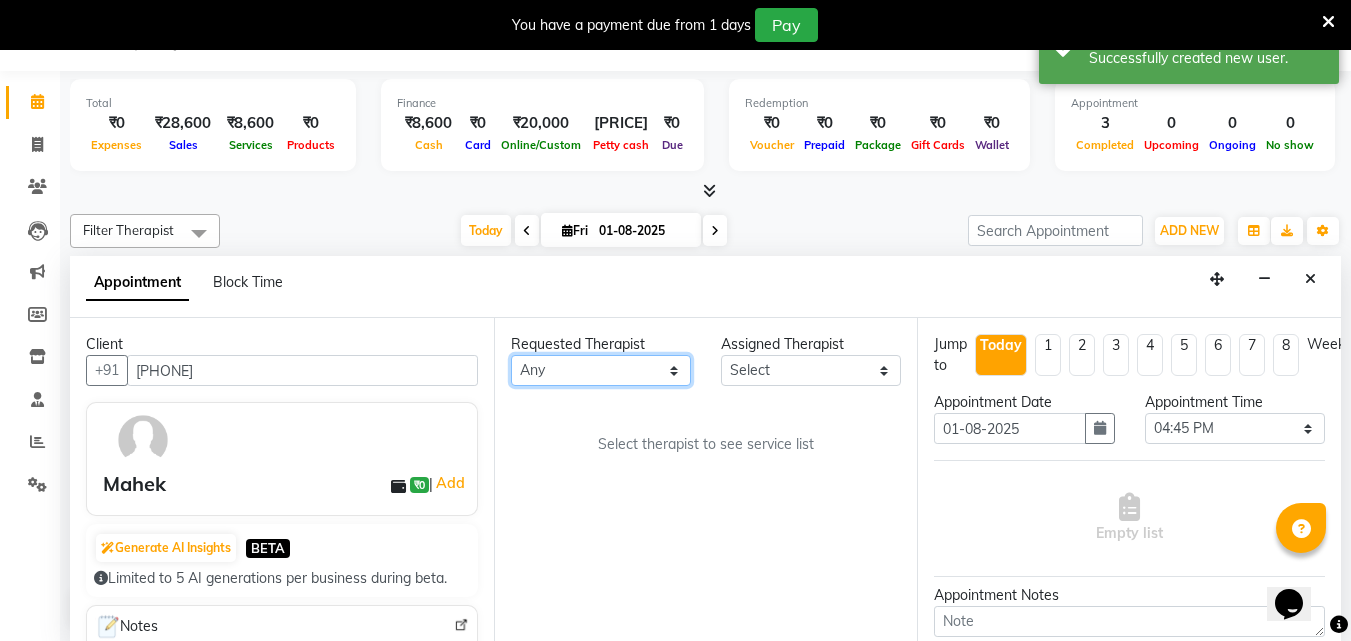 click on "[FIRST], [FIRST], [FIRST], [FIRST], [FIRST], [FIRST]" at bounding box center (601, 370) 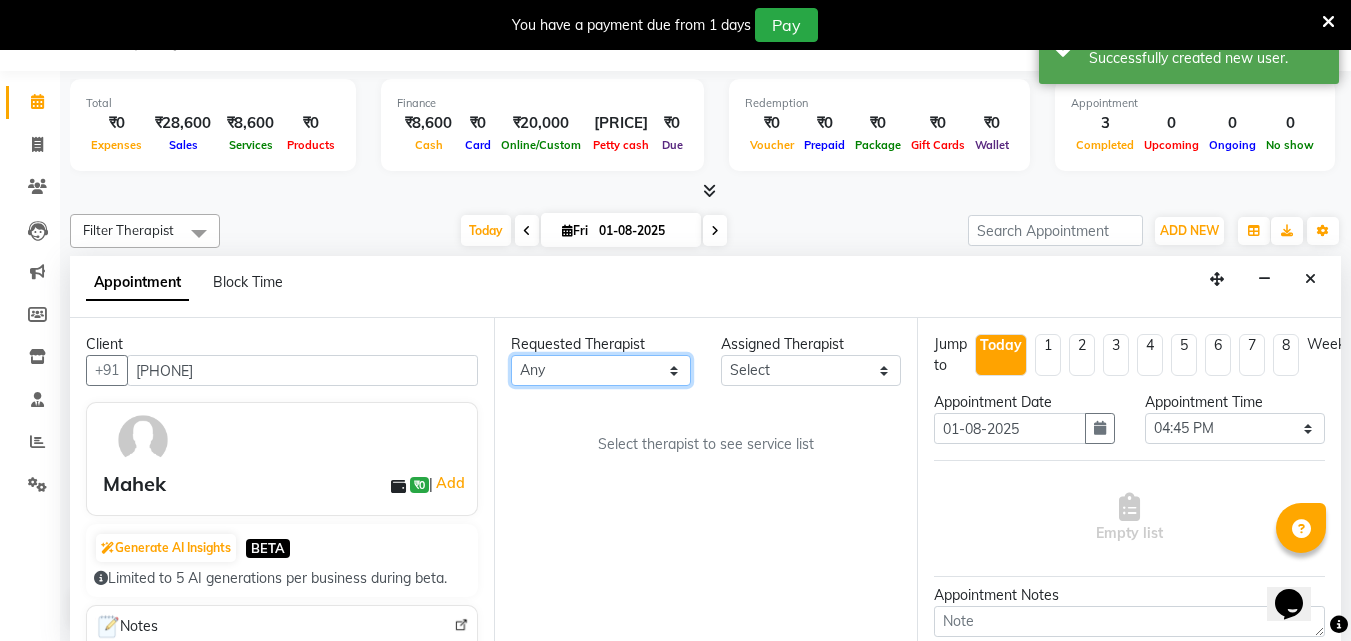 select on "71484" 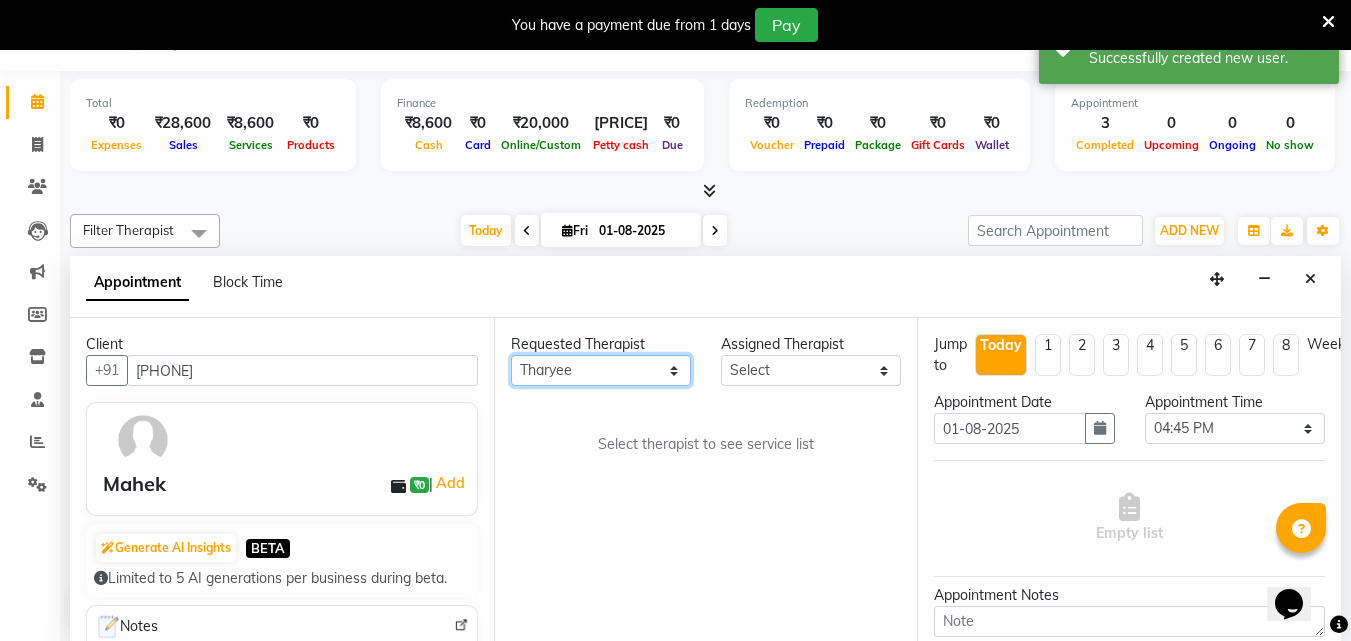 click on "[FIRST], [FIRST], [FIRST], [FIRST], [FIRST], [FIRST]" at bounding box center [601, 370] 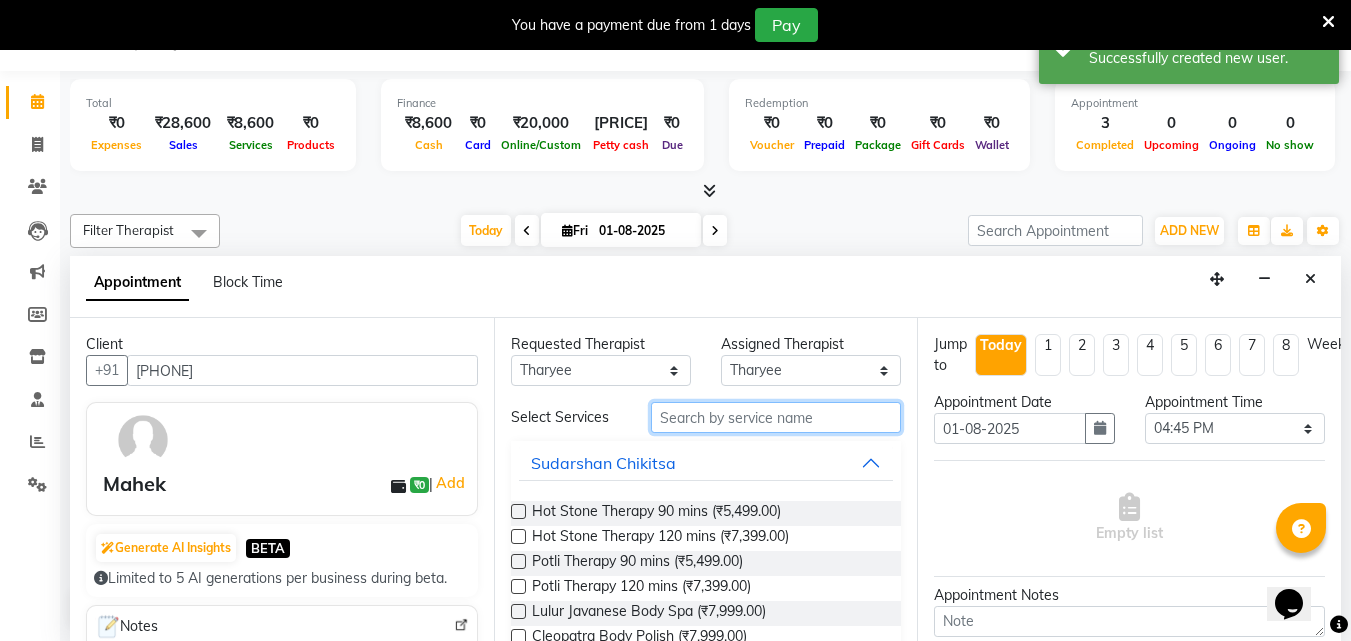 click at bounding box center (776, 417) 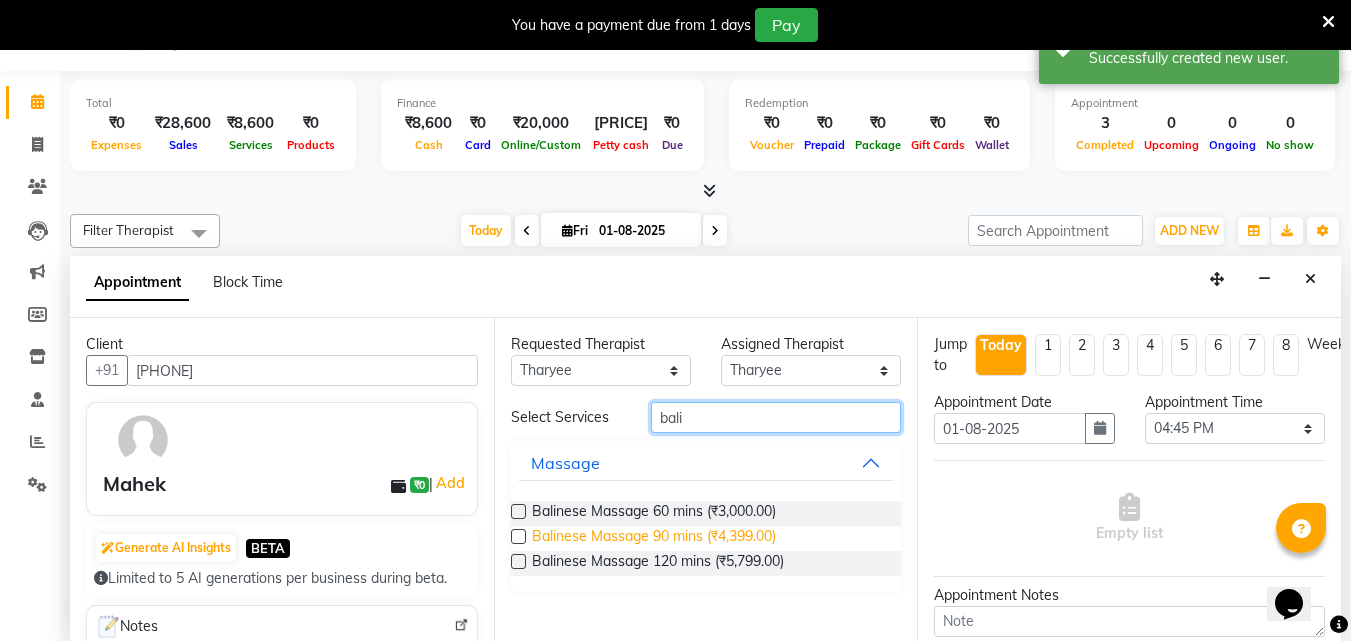 type on "bali" 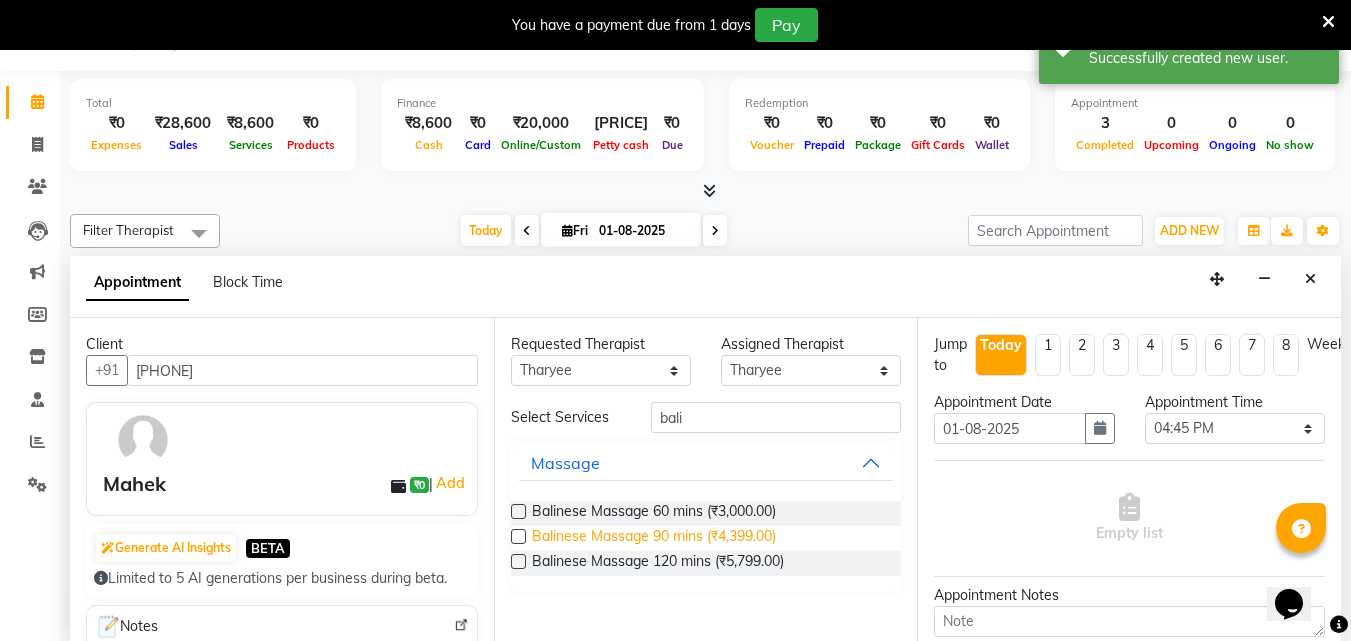 click on "Balinese Massage 90 mins (₹4,399.00)" at bounding box center (654, 538) 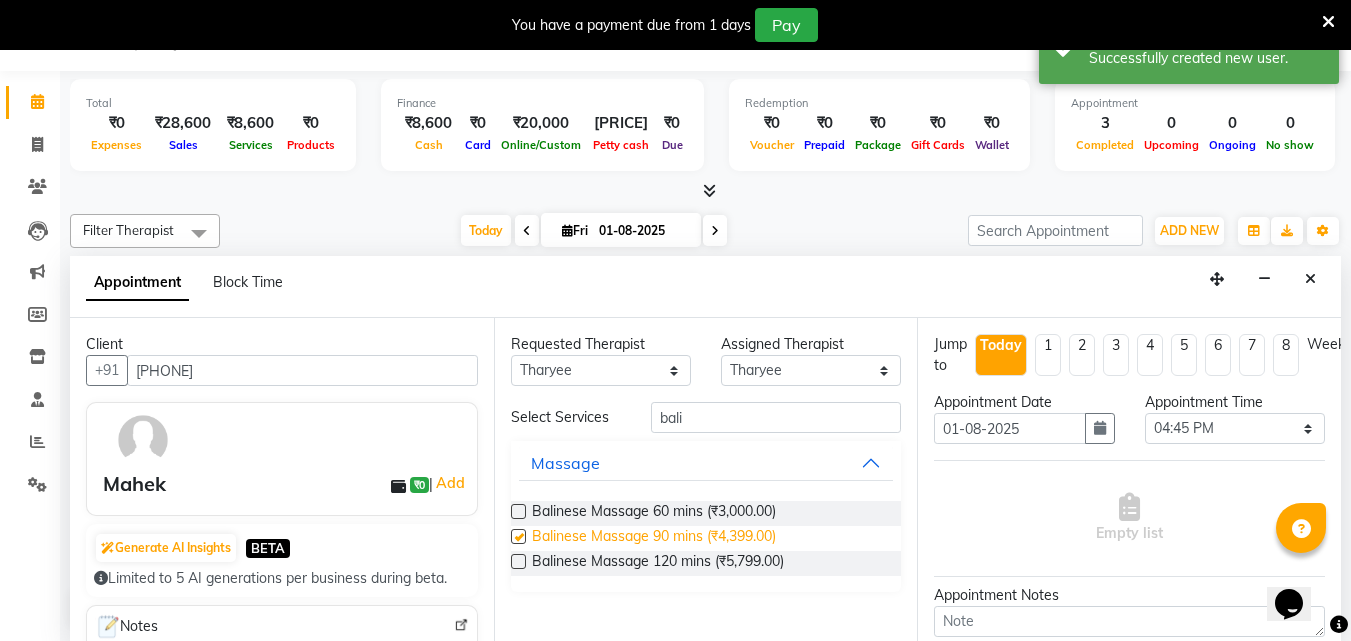 checkbox on "true" 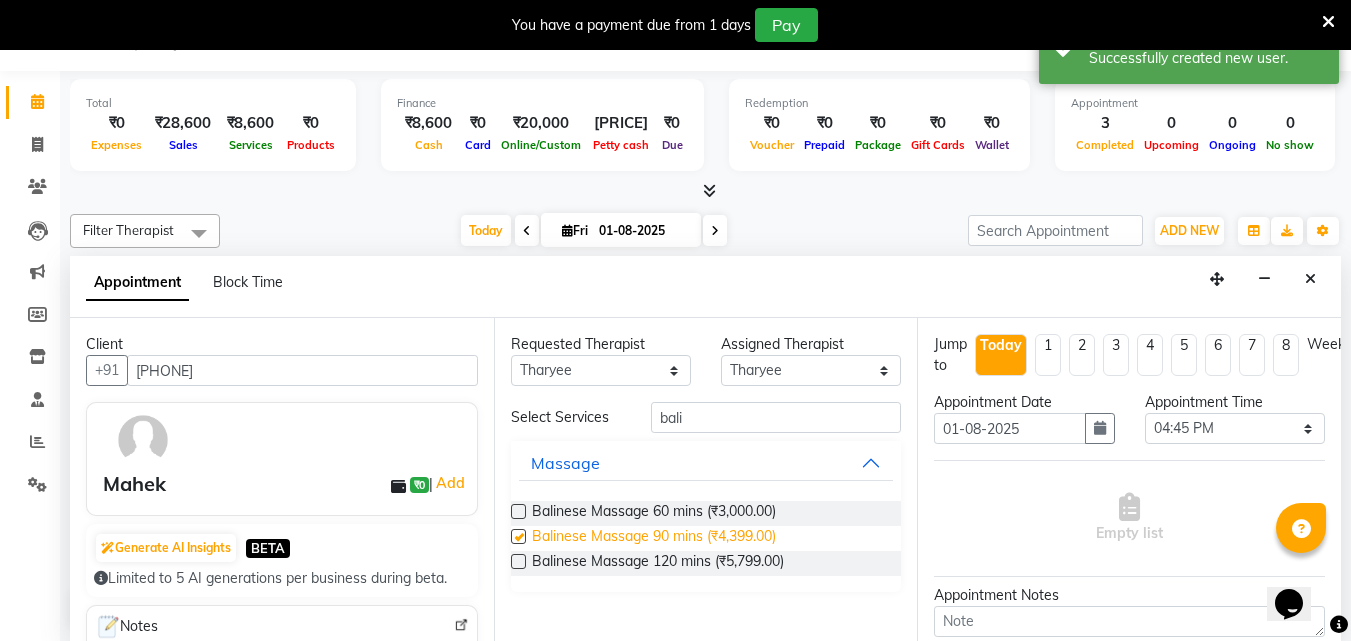 select on "[NUMBER]" 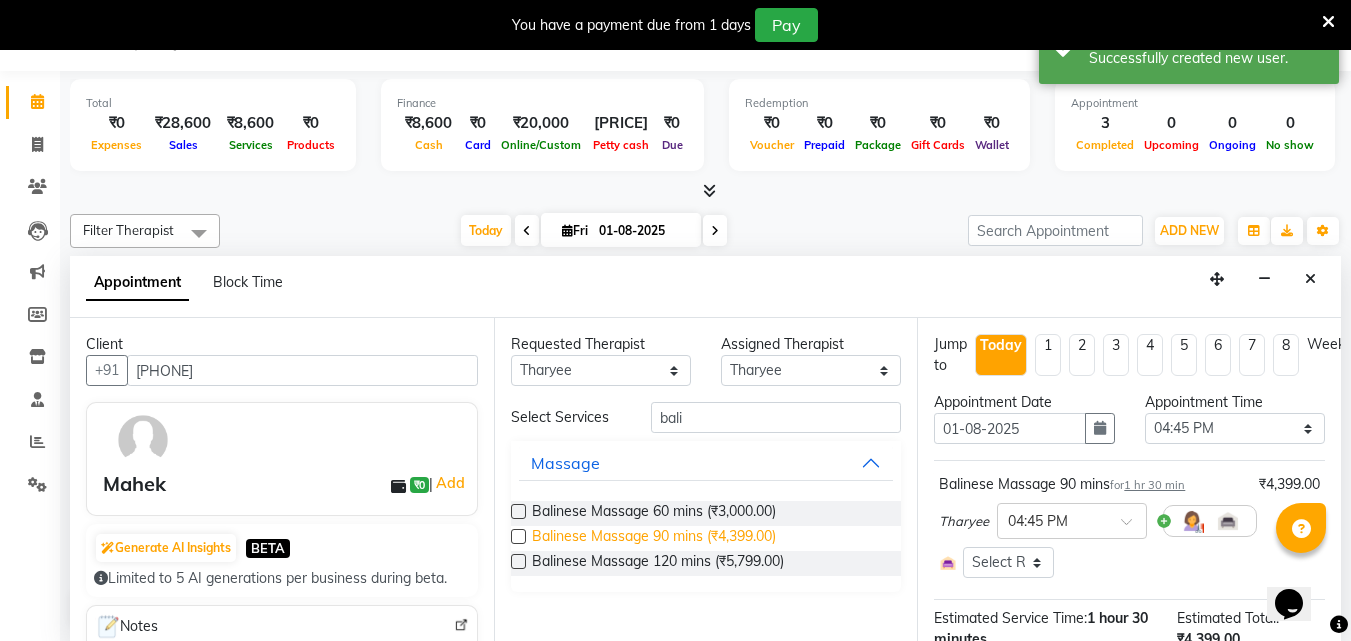 checkbox on "false" 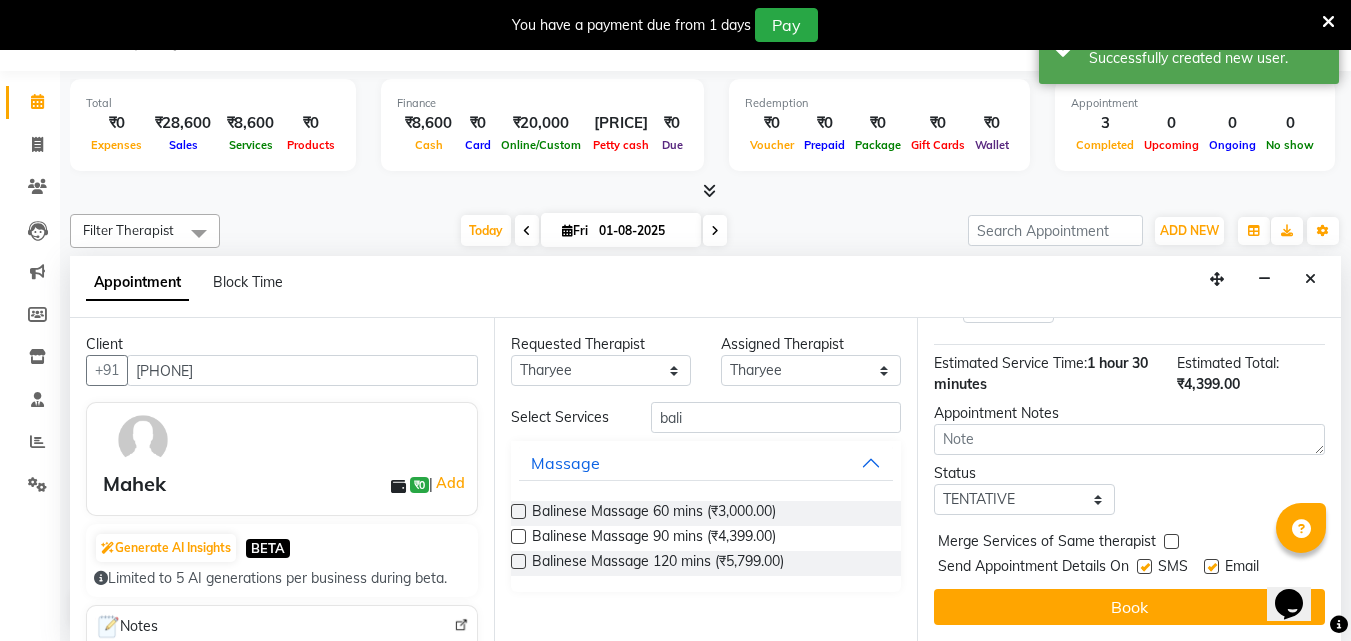 scroll, scrollTop: 270, scrollLeft: 0, axis: vertical 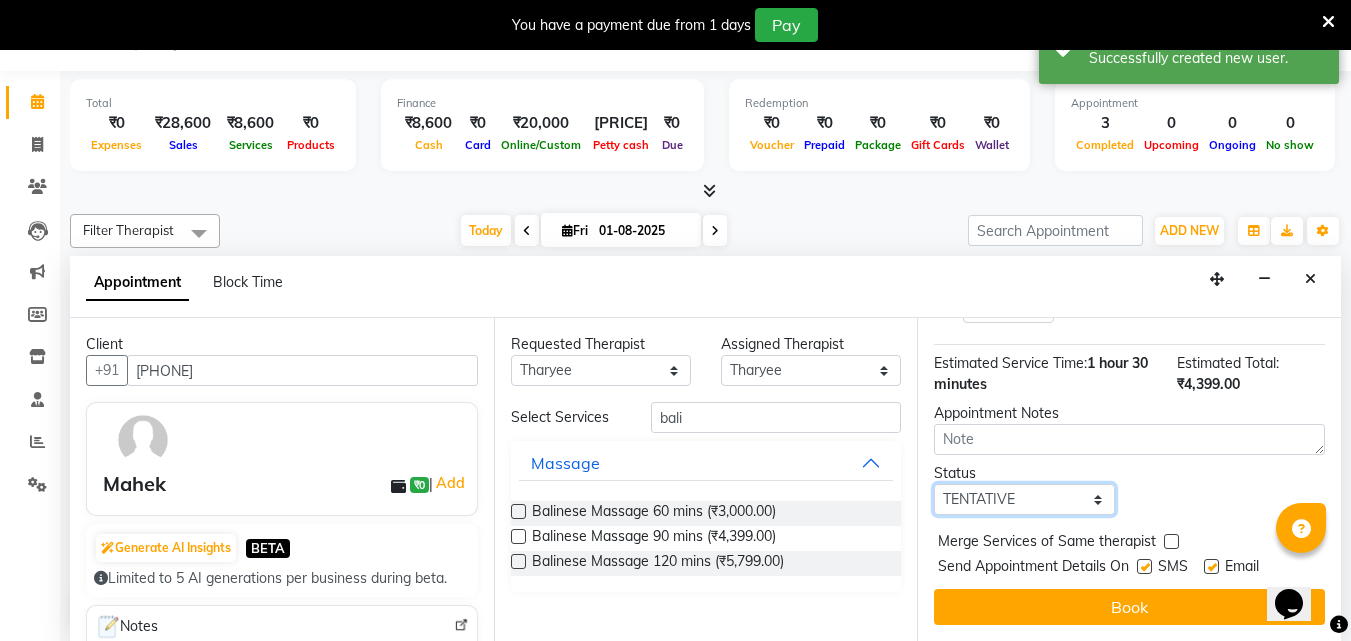 click on "Select TENTATIVE CONFIRM CHECK-IN UPCOMING" at bounding box center [1024, 499] 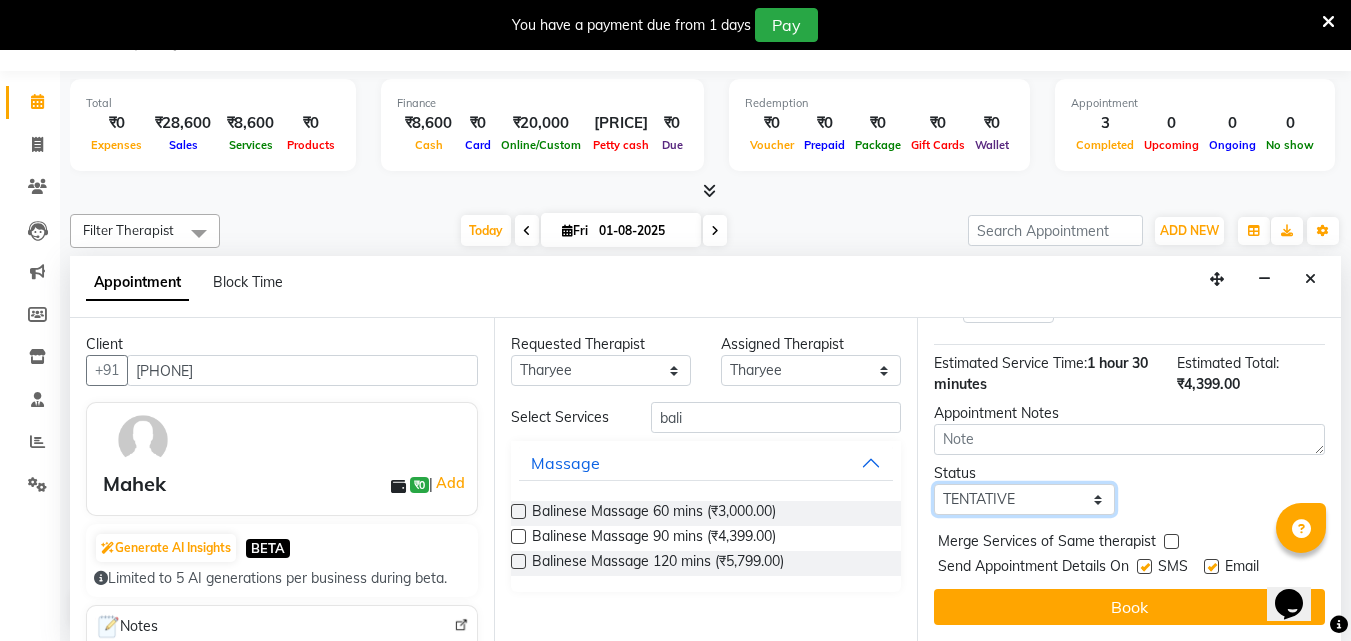 select on "check-in" 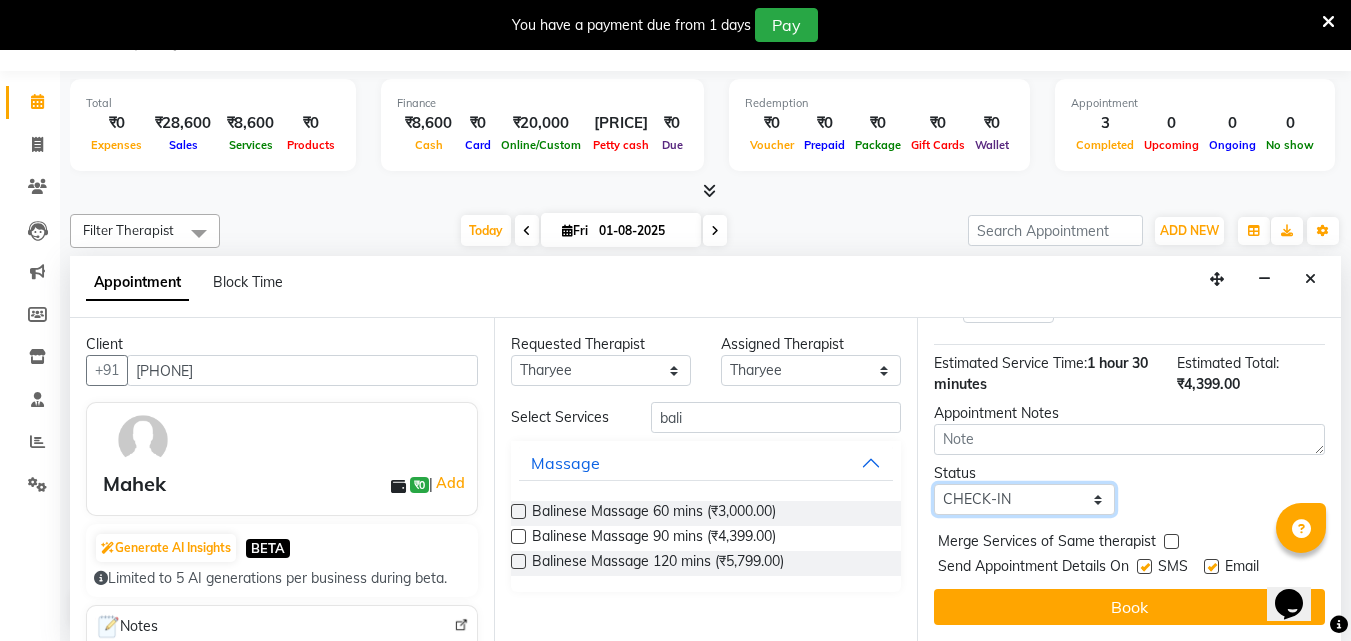click on "Select TENTATIVE CONFIRM CHECK-IN UPCOMING" at bounding box center [1024, 499] 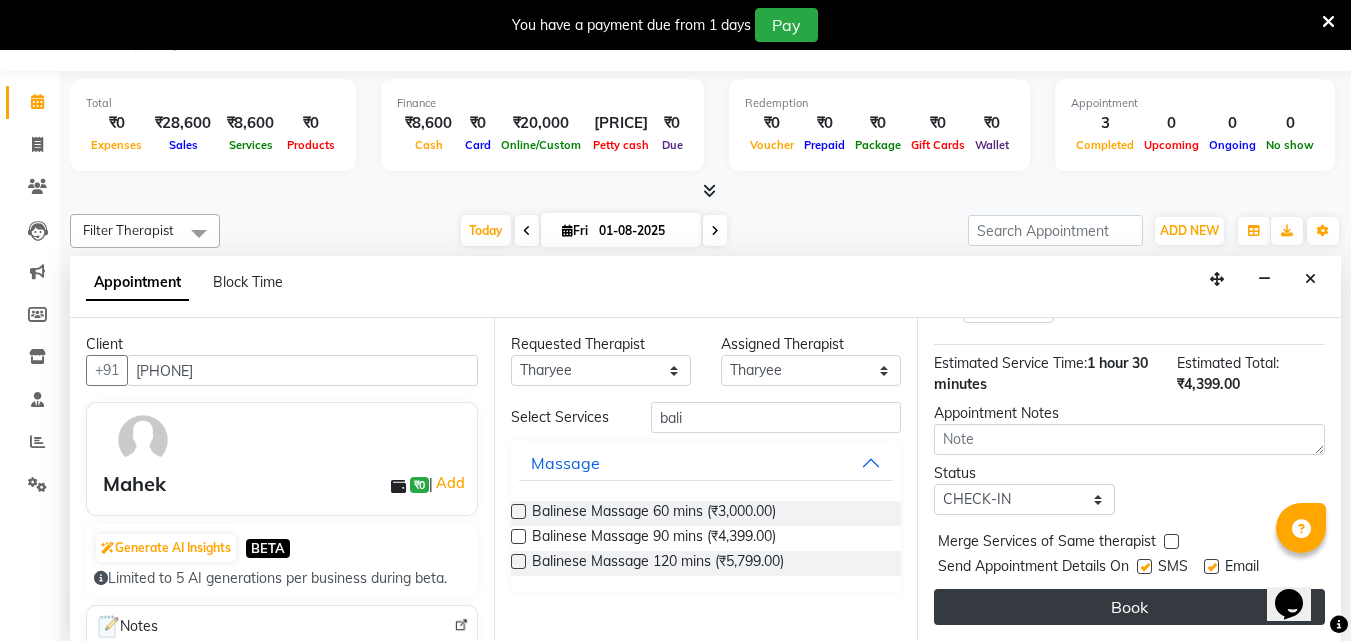 click on "Book" at bounding box center [1129, 607] 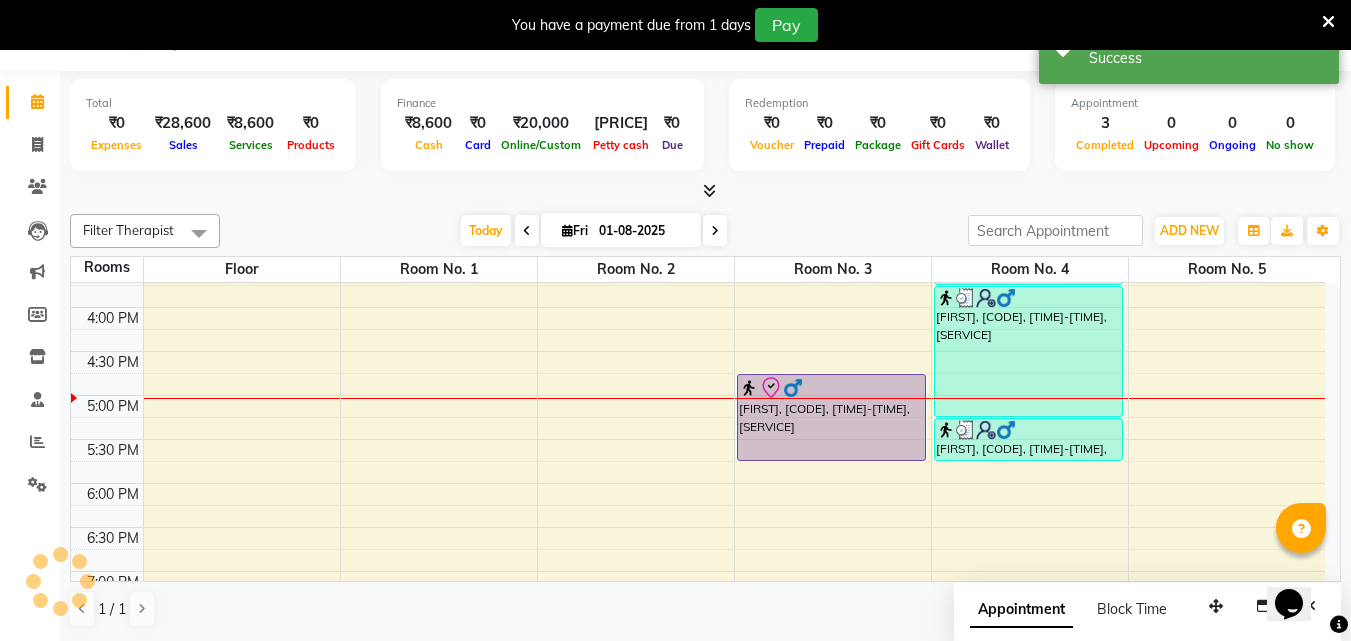 scroll, scrollTop: 0, scrollLeft: 0, axis: both 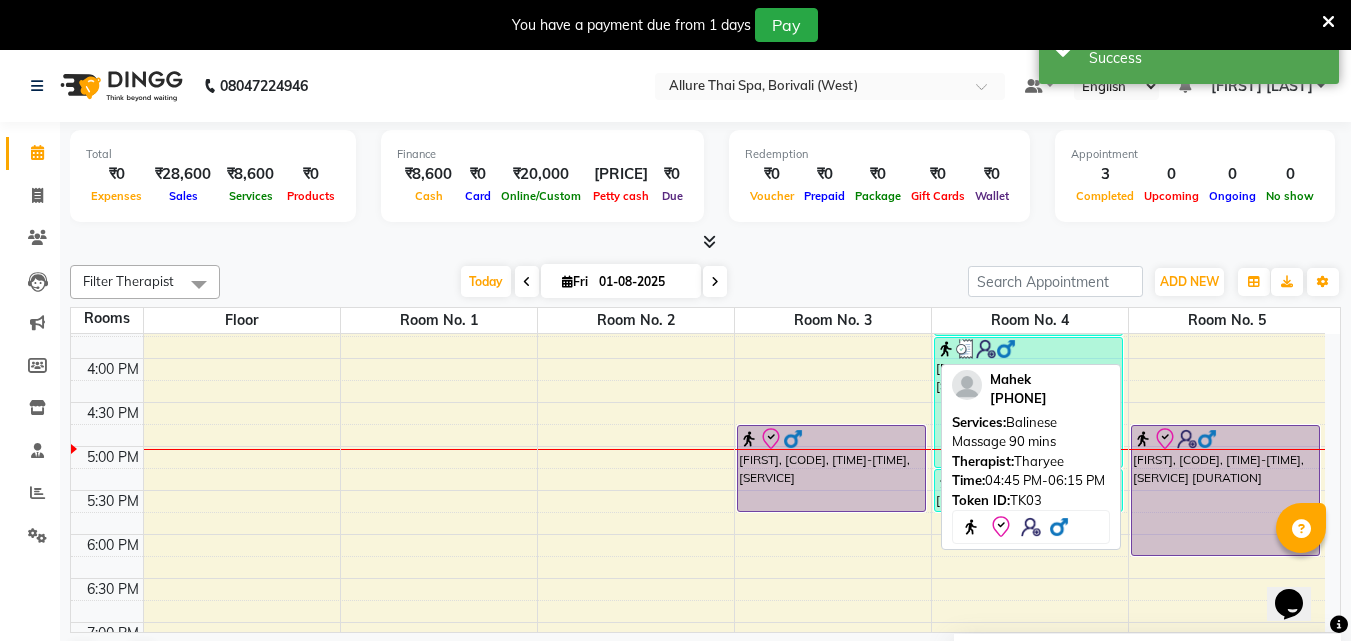 click on "[FIRST], [CODE], [TIME]-[TIME], [SERVICE] [DURATION]" at bounding box center (1226, 490) 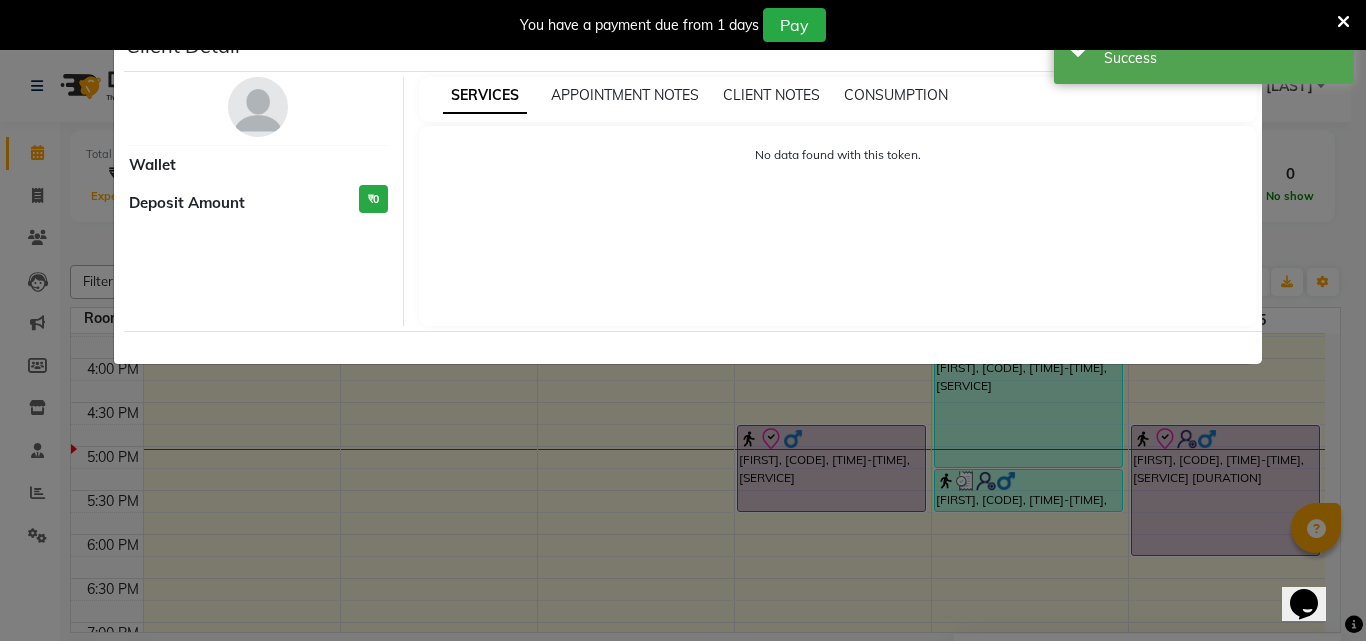 select on "8" 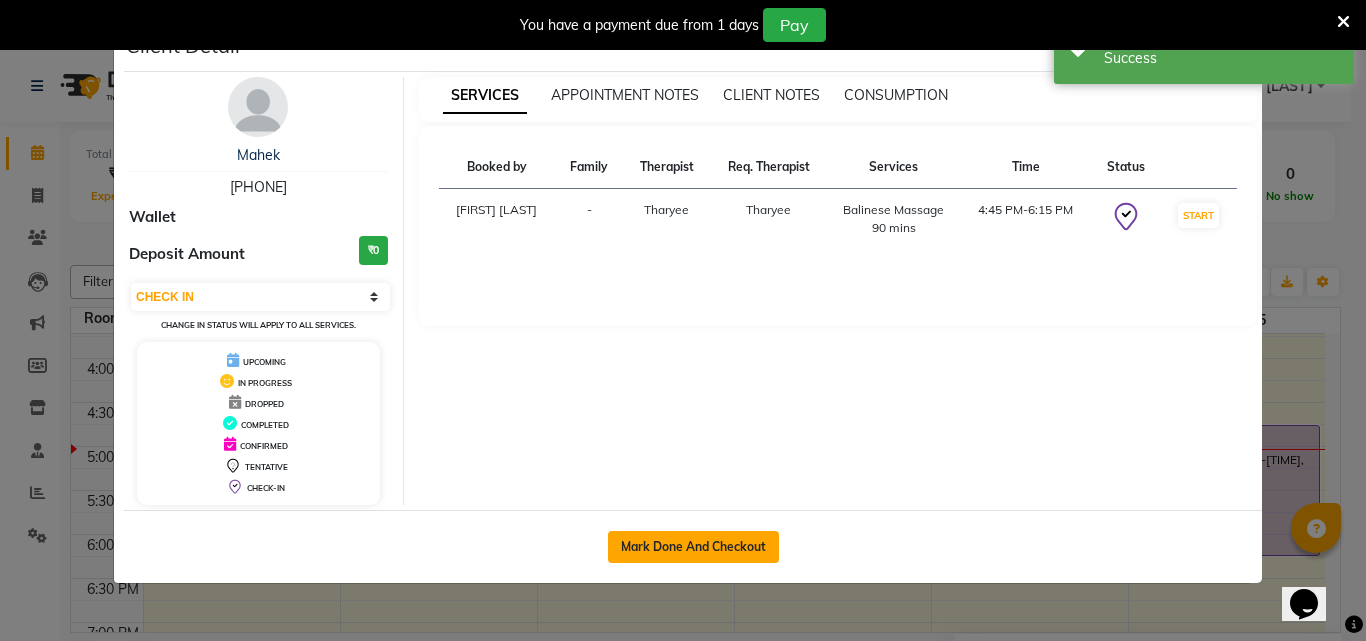 click on "Mark Done And Checkout" 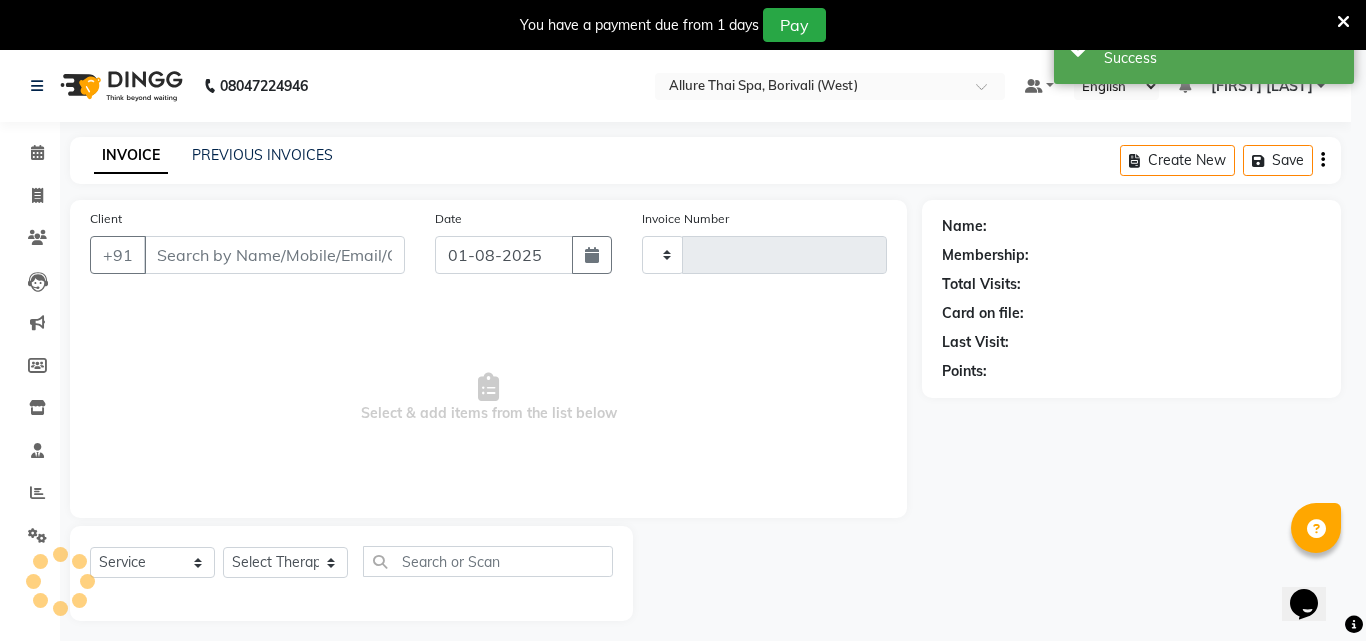type on "0783" 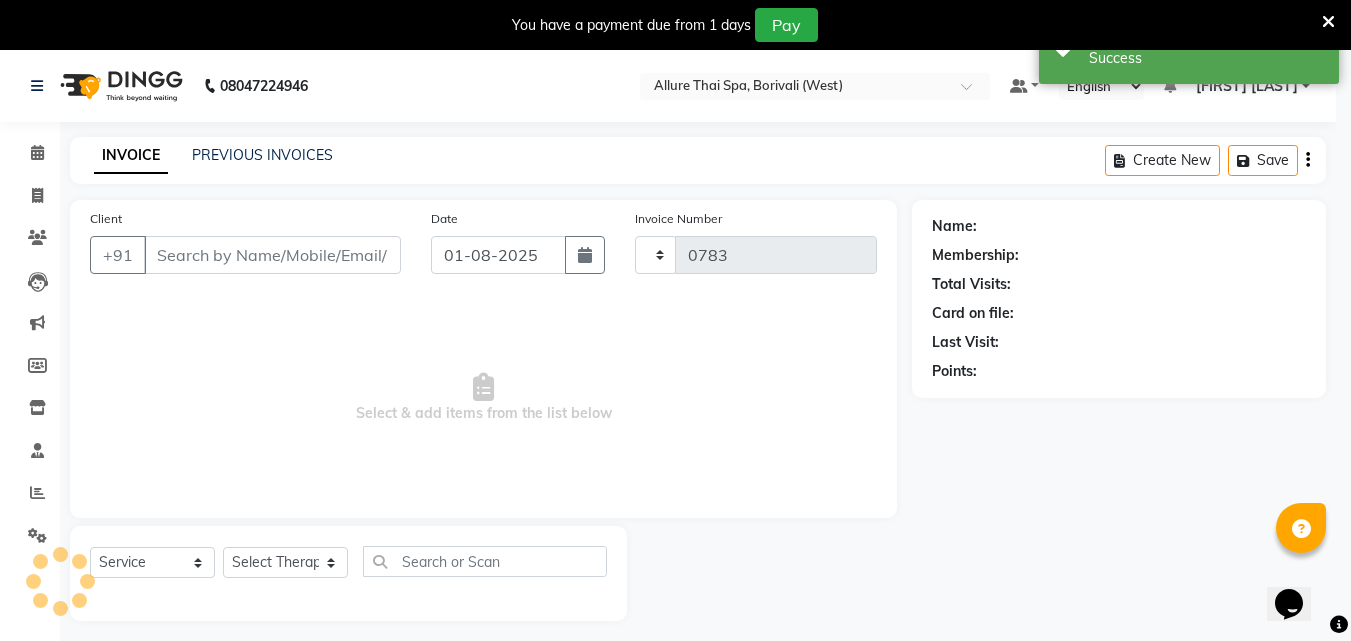 select on "6772" 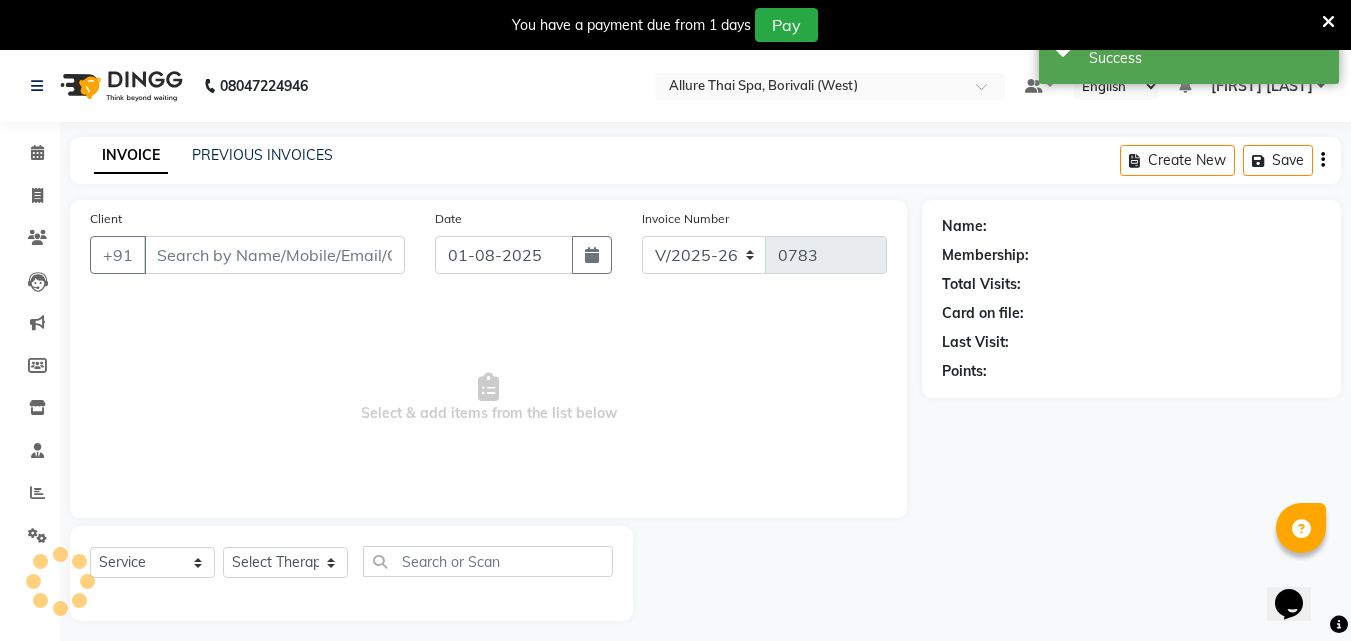 type on "[PHONE]" 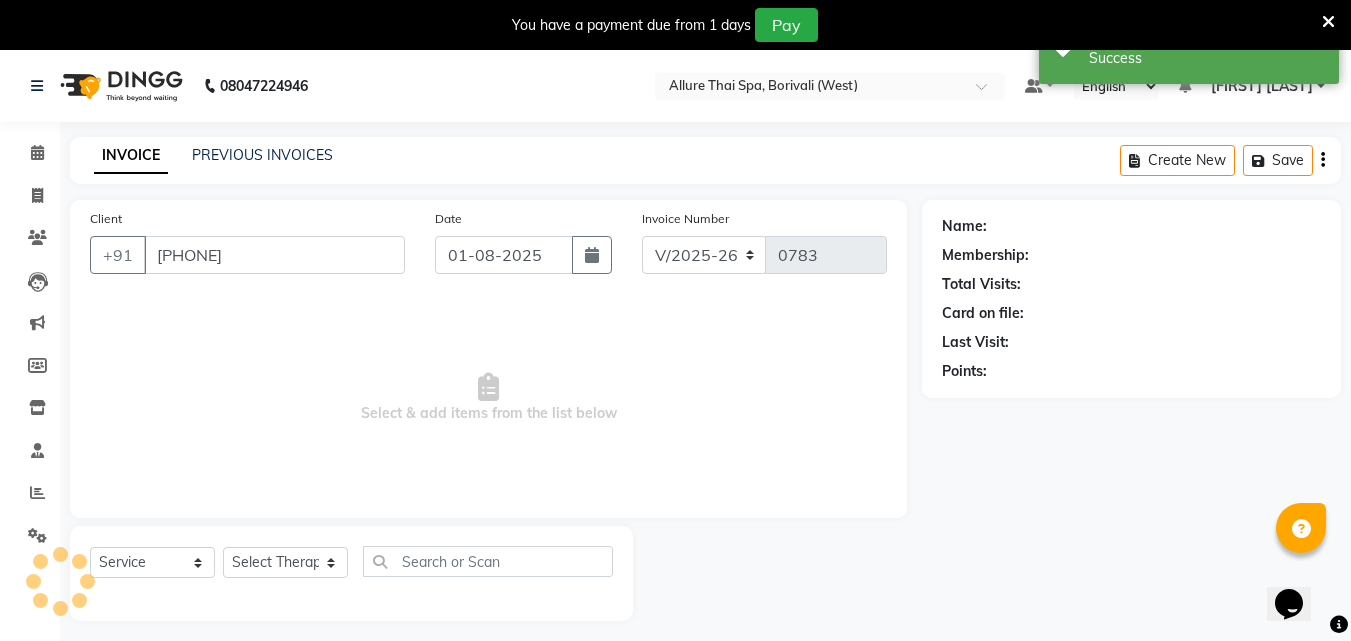 select on "71484" 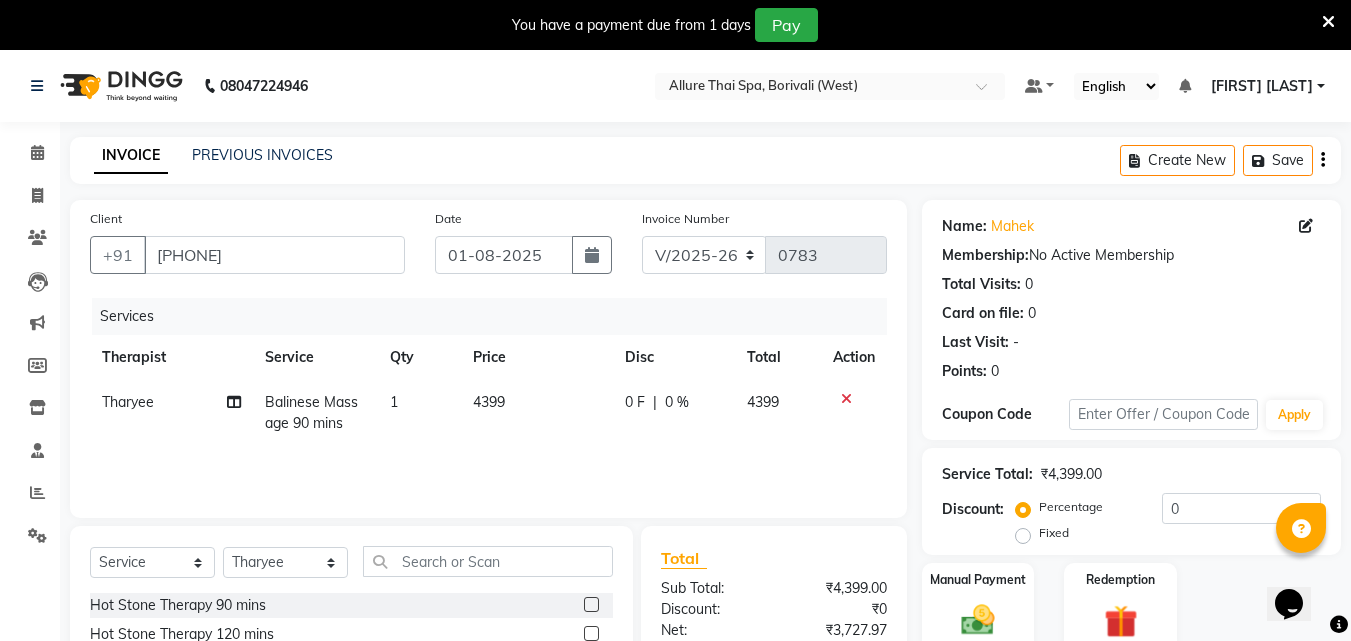 click on "Fixed" 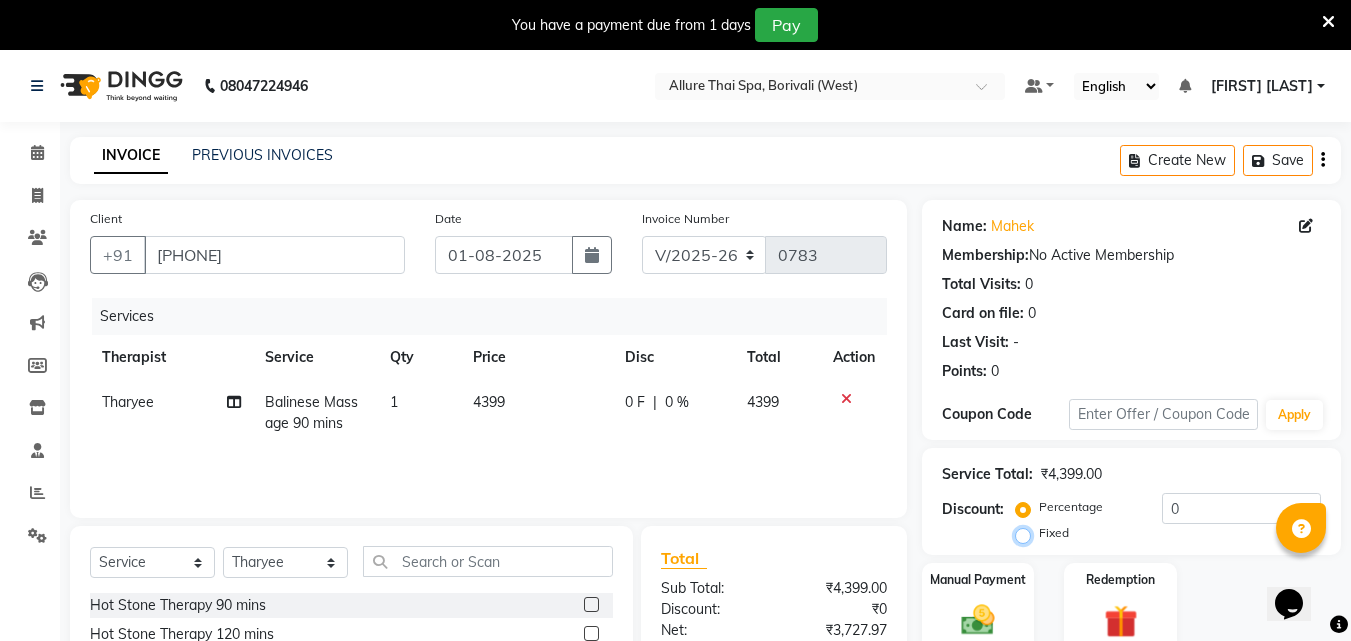 click on "Fixed" at bounding box center [1027, 533] 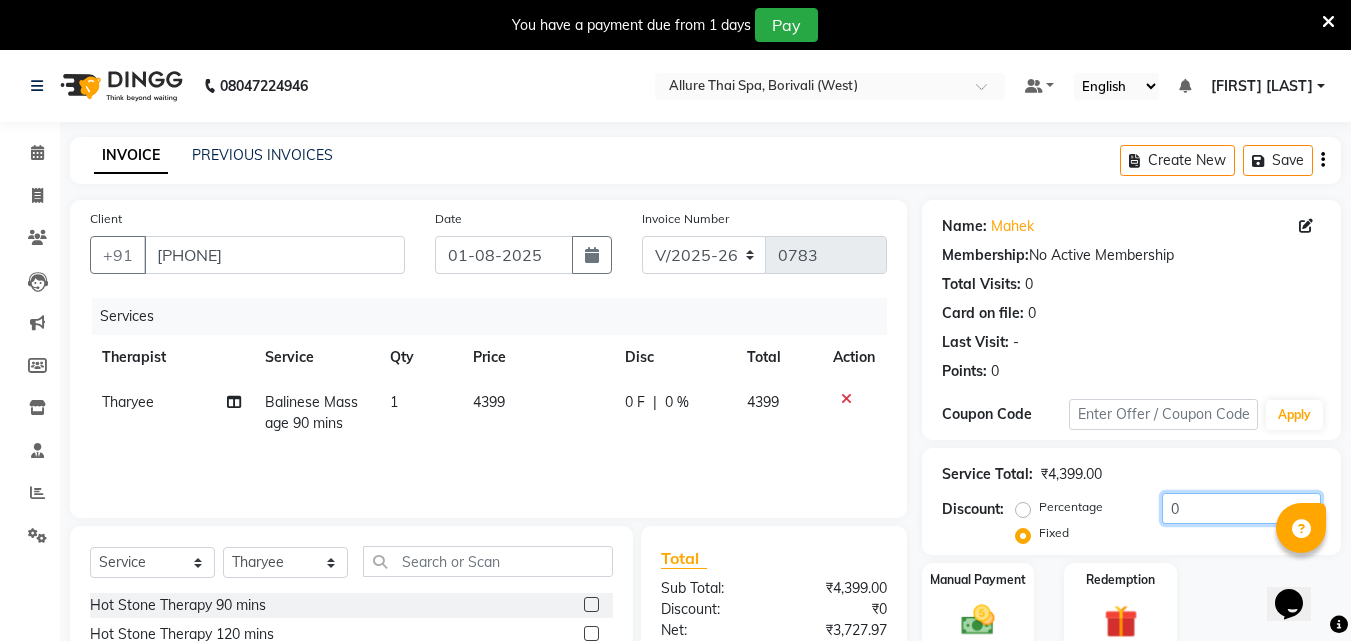 click on "0" 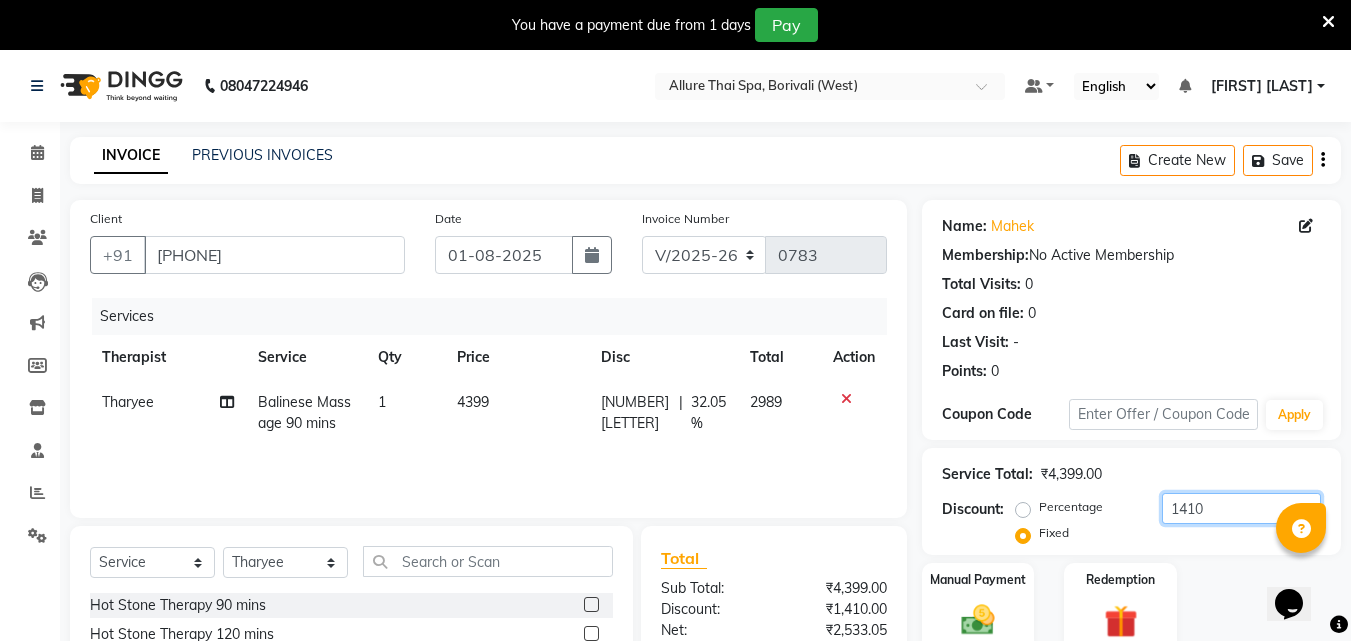 scroll, scrollTop: 210, scrollLeft: 0, axis: vertical 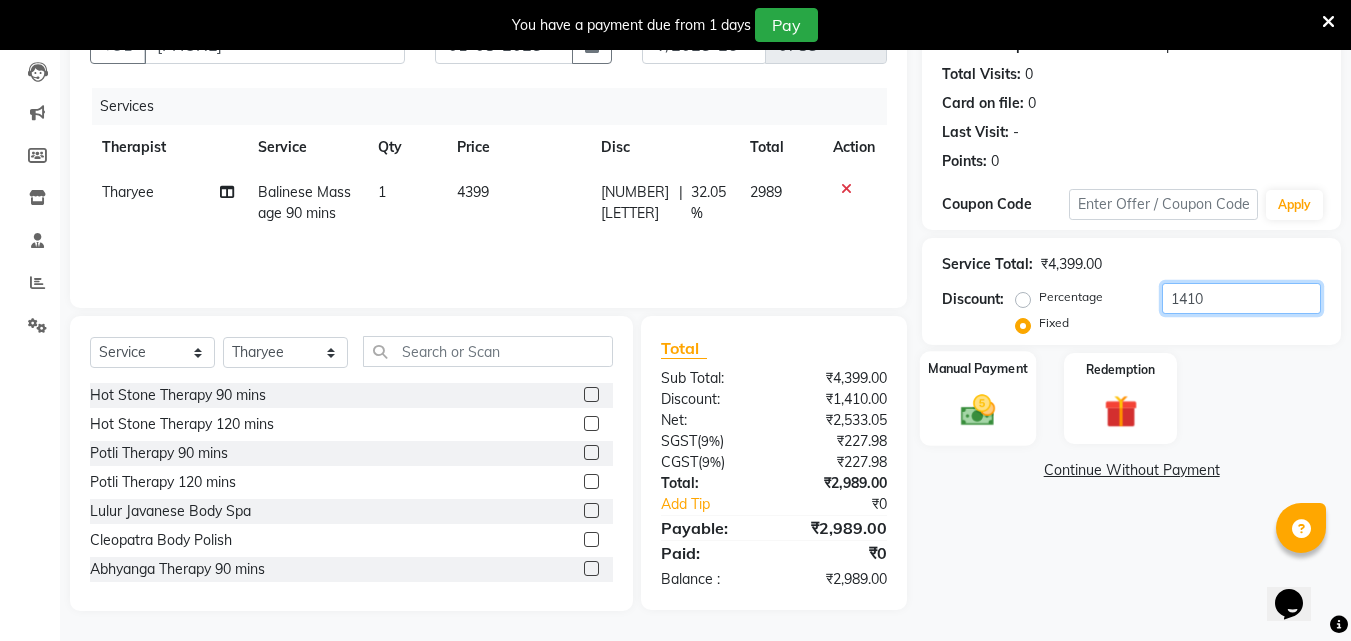type on "1410" 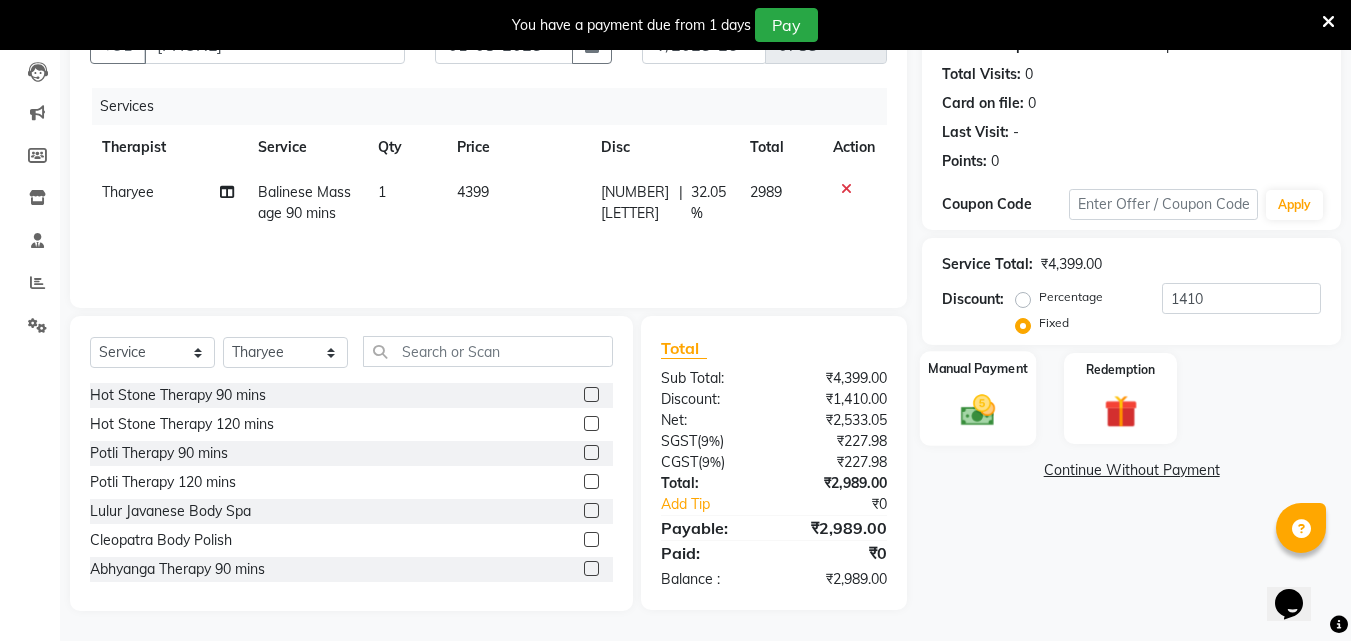 click on "Manual Payment" 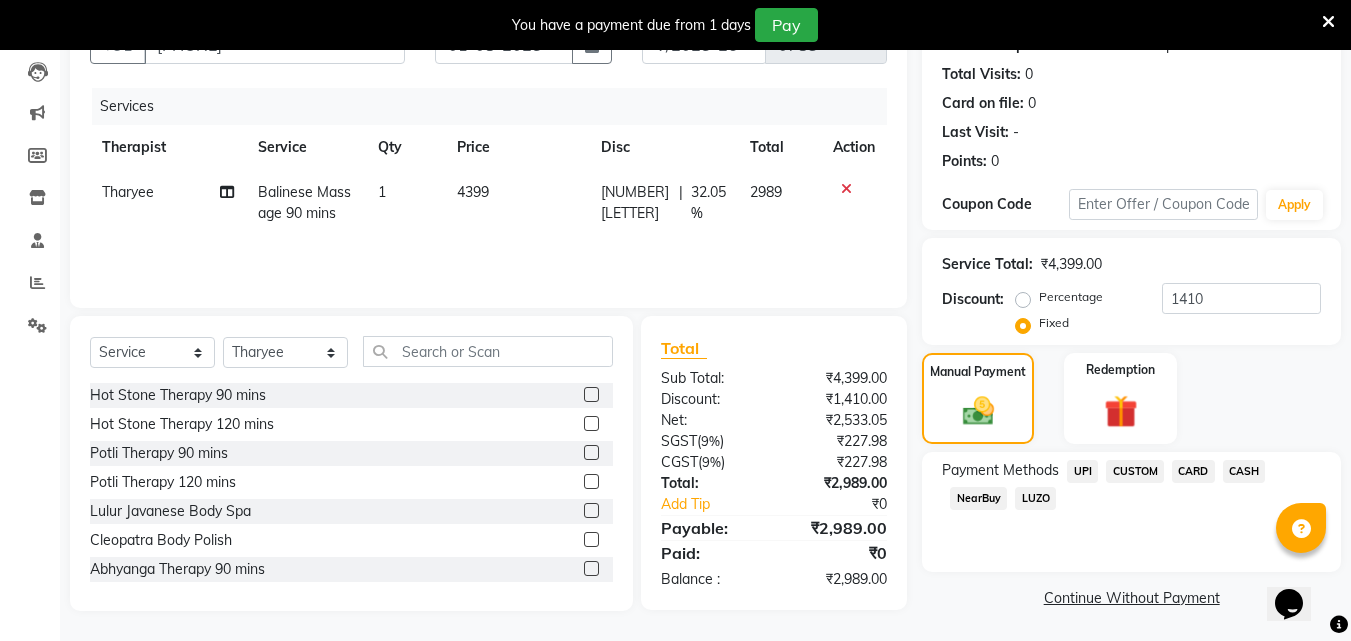 click on "LUZO" 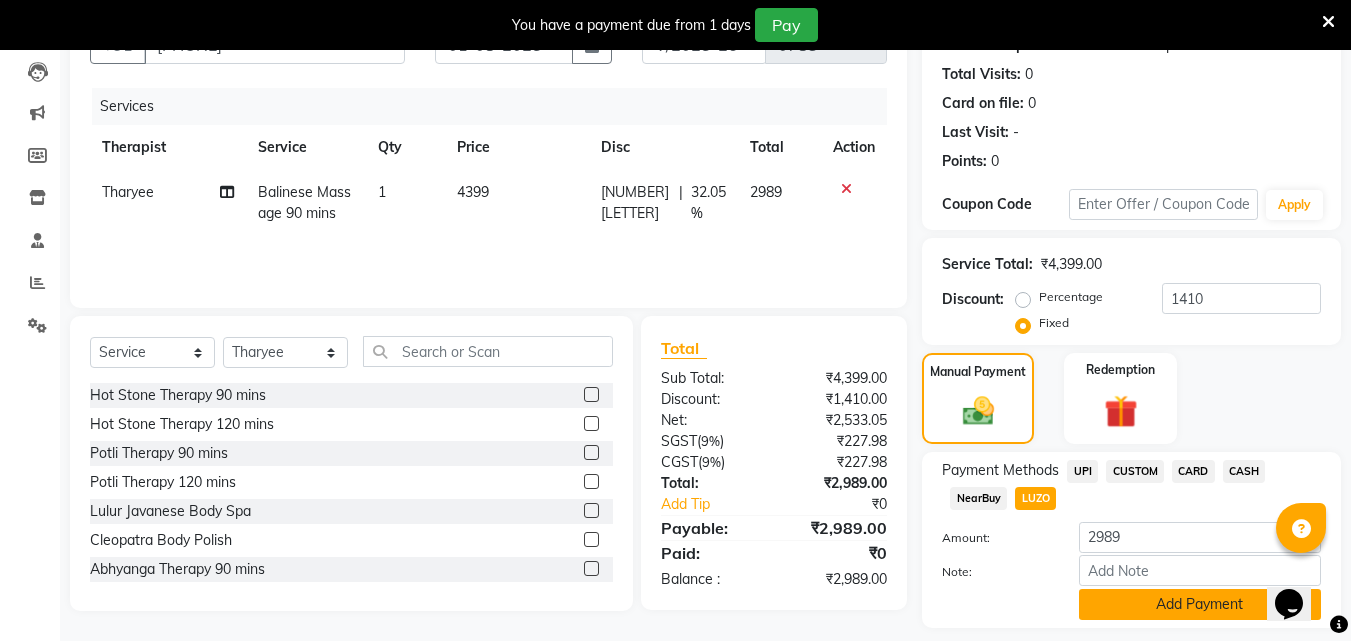 click on "Add Payment" 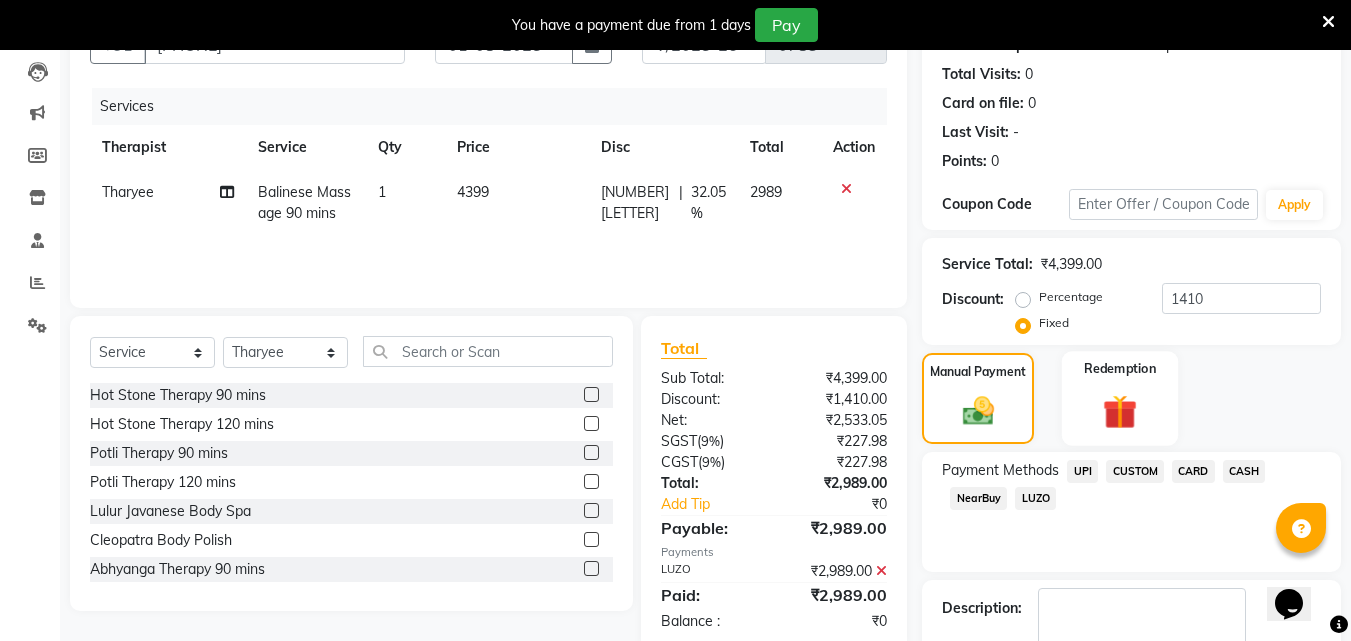 scroll, scrollTop: 325, scrollLeft: 0, axis: vertical 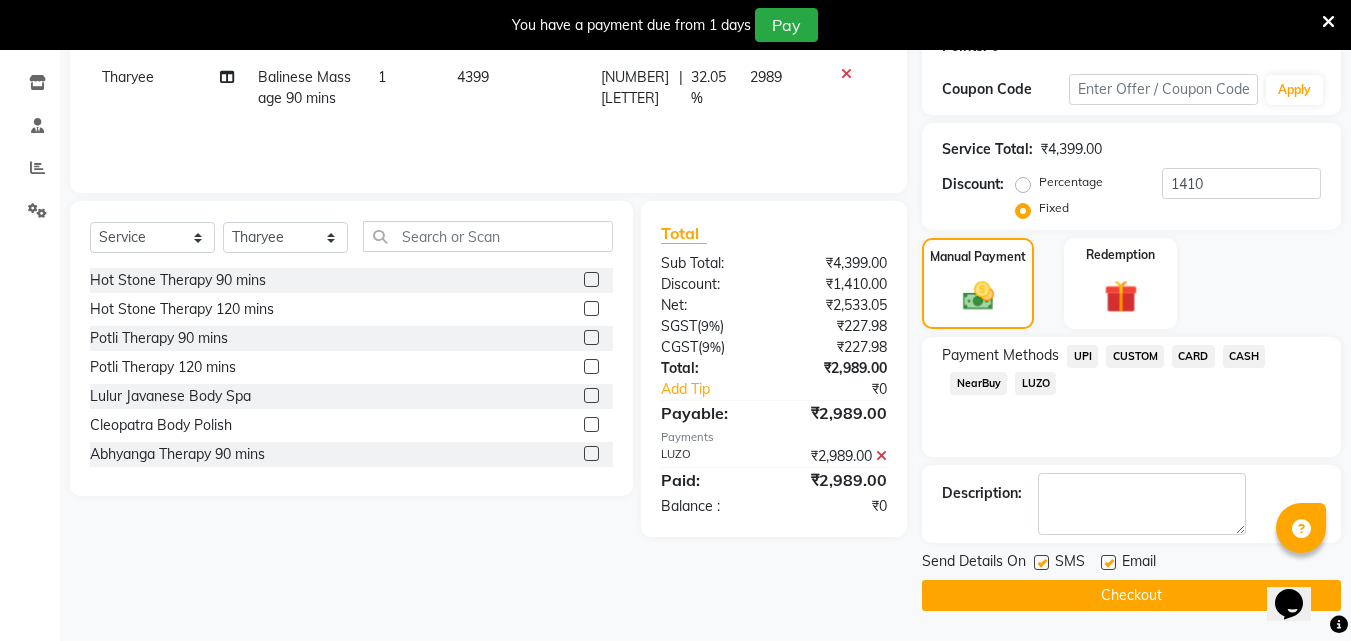 click on "Checkout" 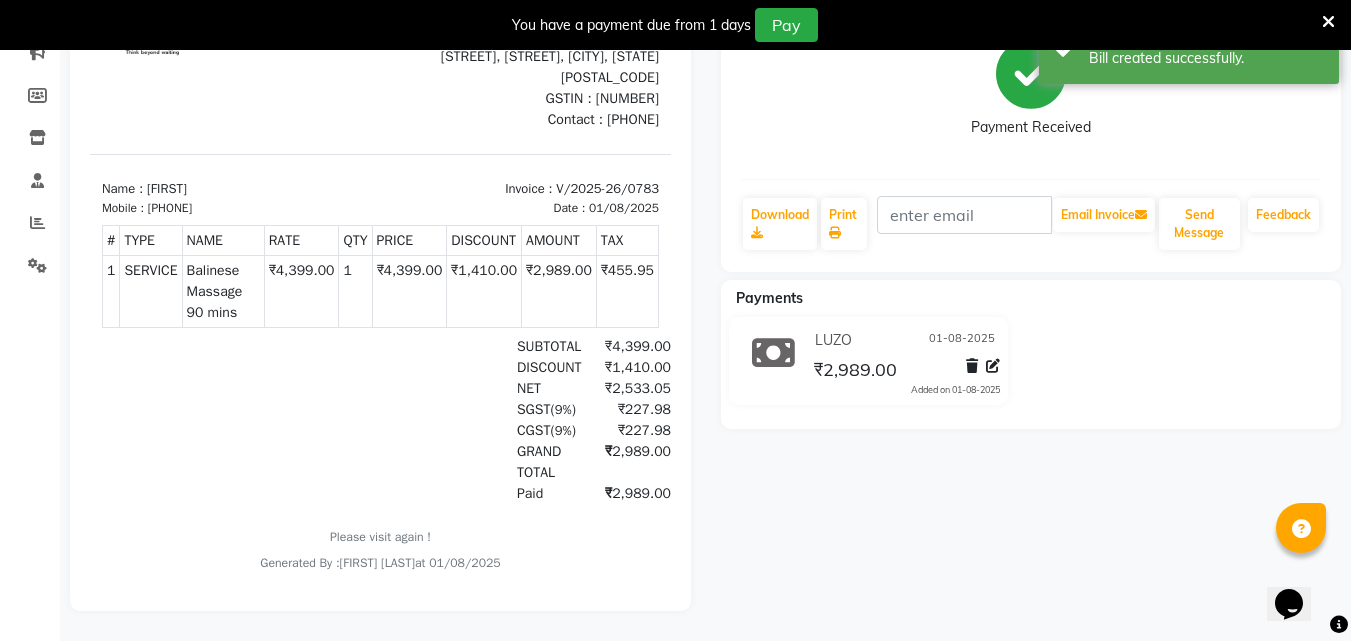 scroll, scrollTop: 0, scrollLeft: 0, axis: both 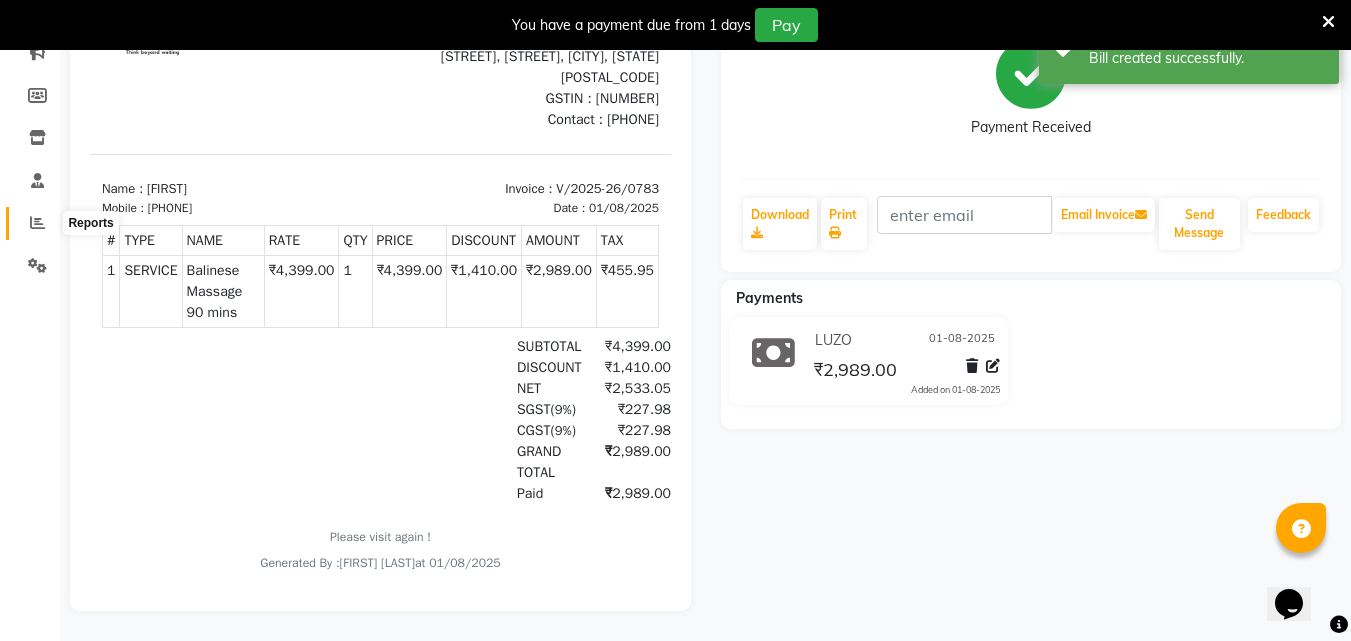 click 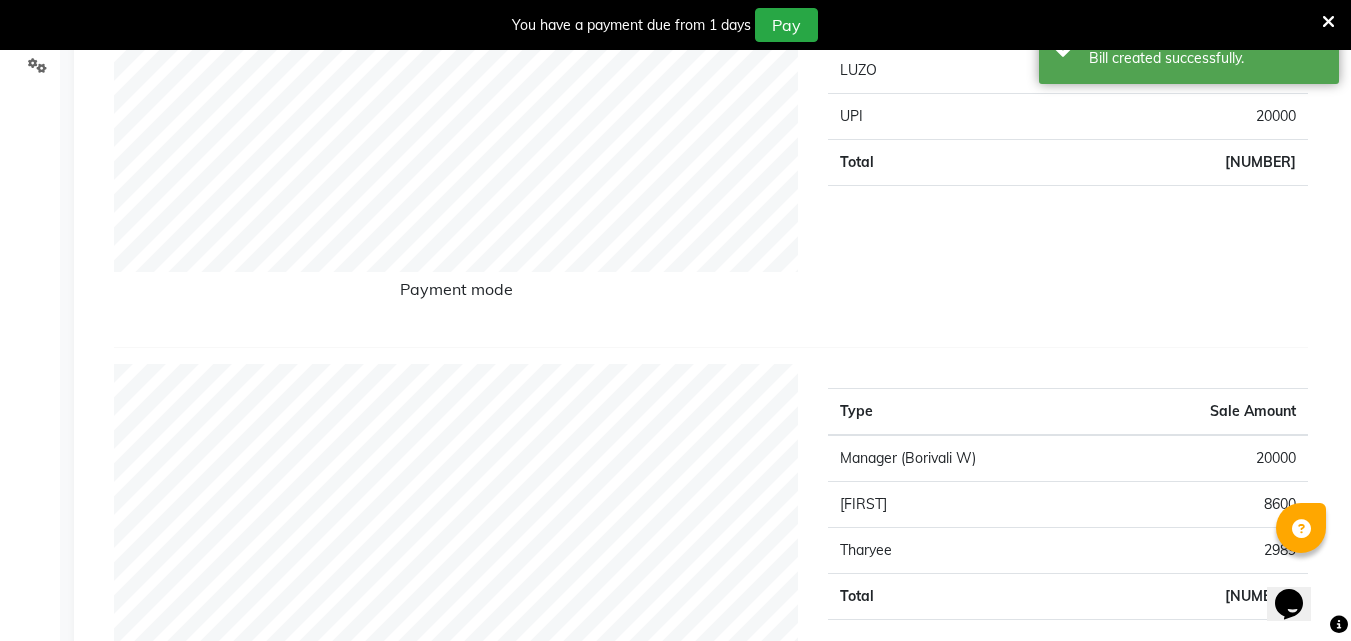 scroll, scrollTop: 473, scrollLeft: 0, axis: vertical 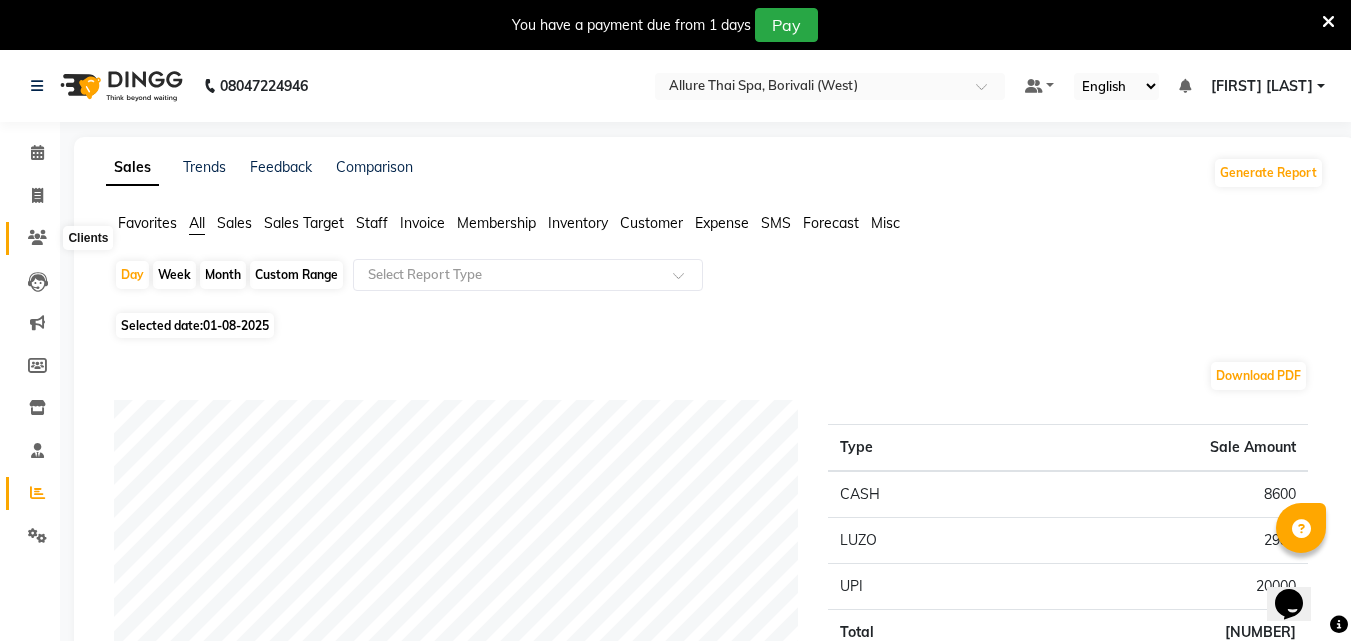 click 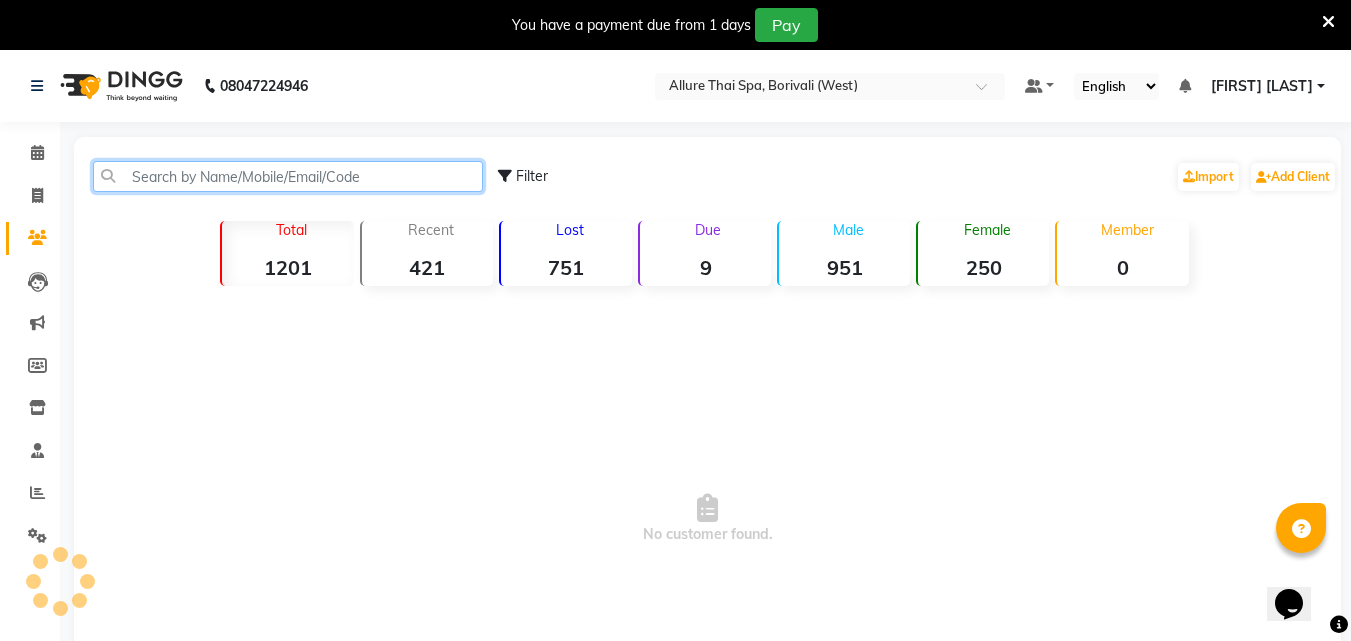 click 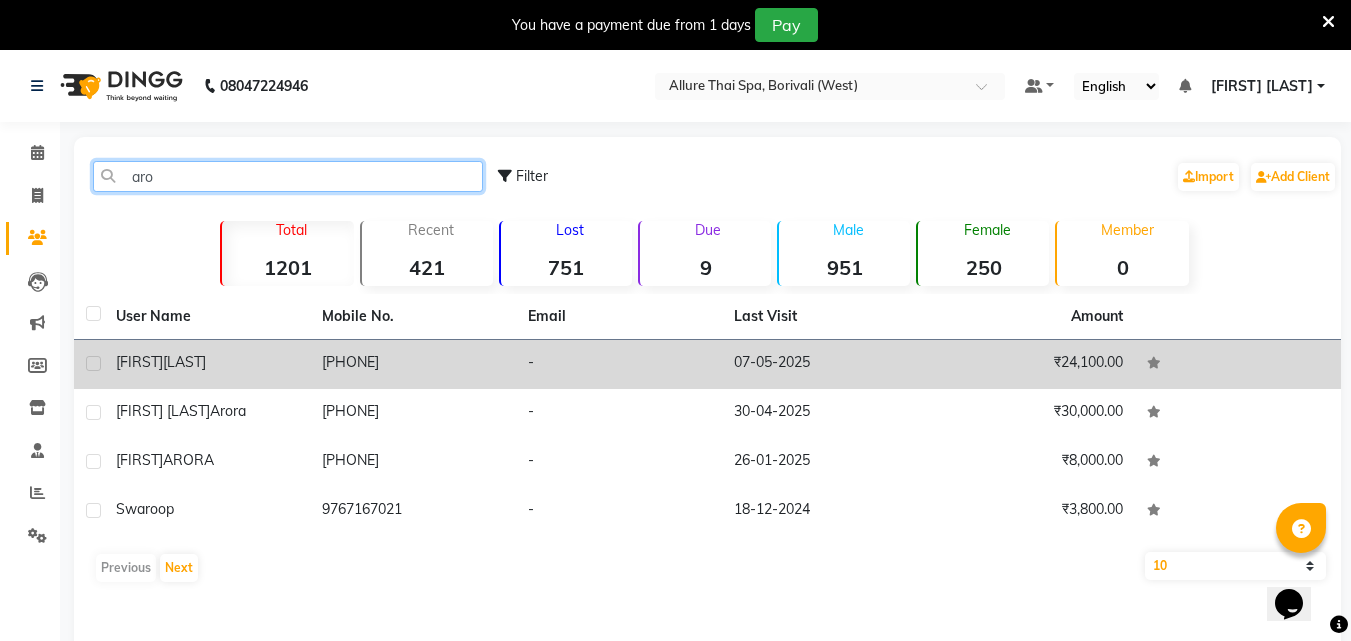 type on "aro" 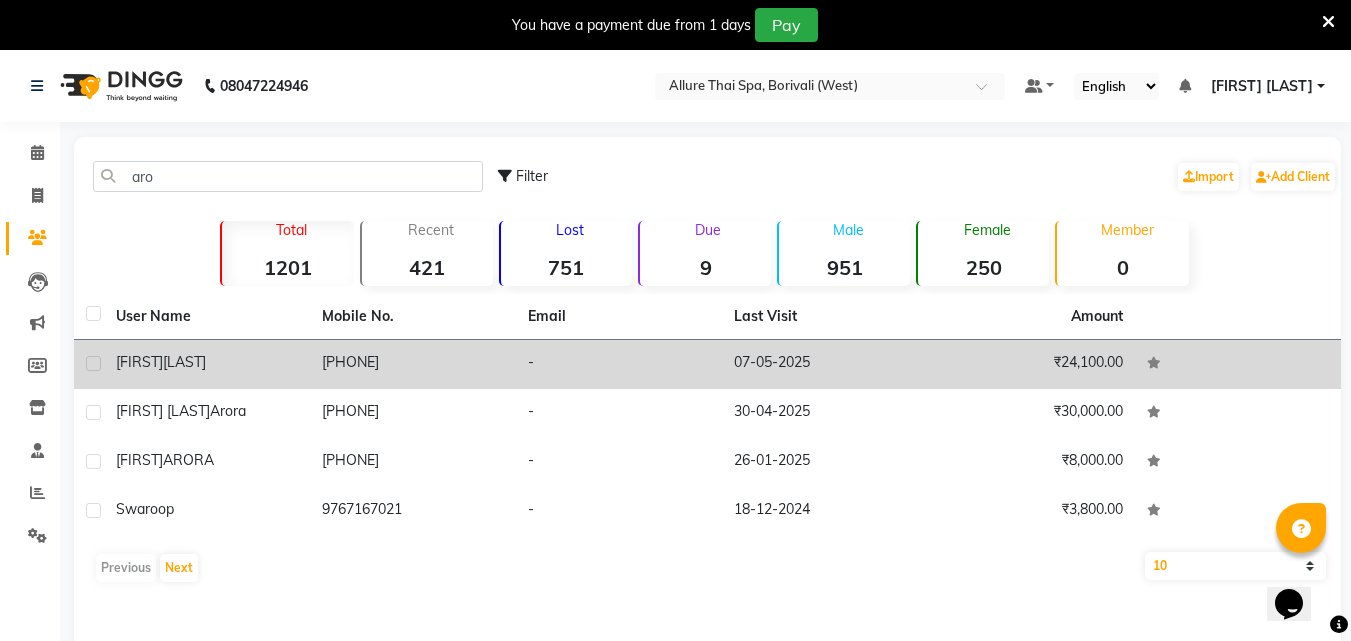 click on "[PHONE]" 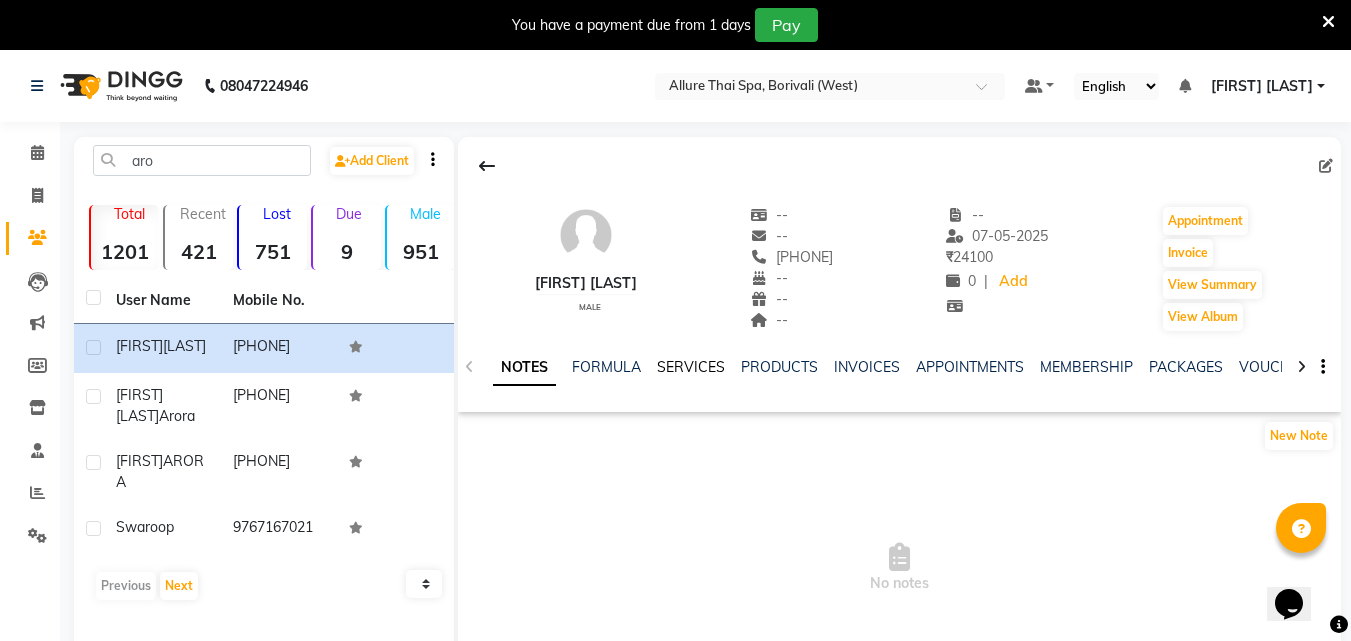 click on "SERVICES" 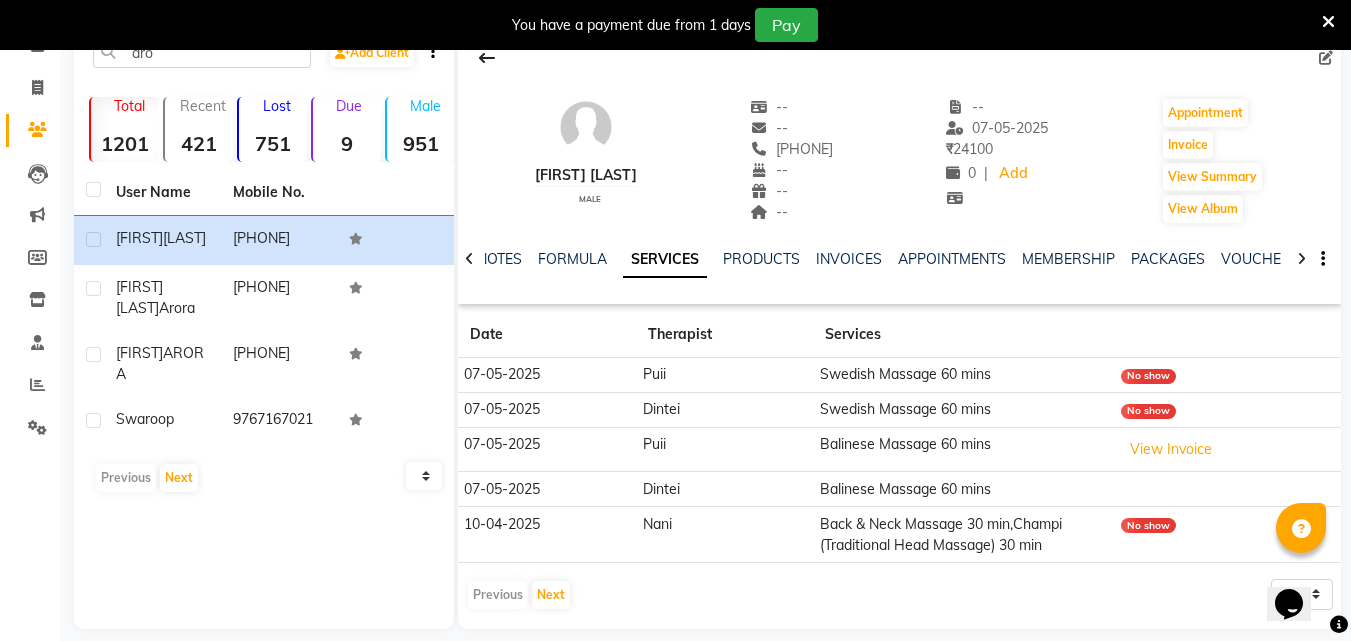 scroll, scrollTop: 109, scrollLeft: 0, axis: vertical 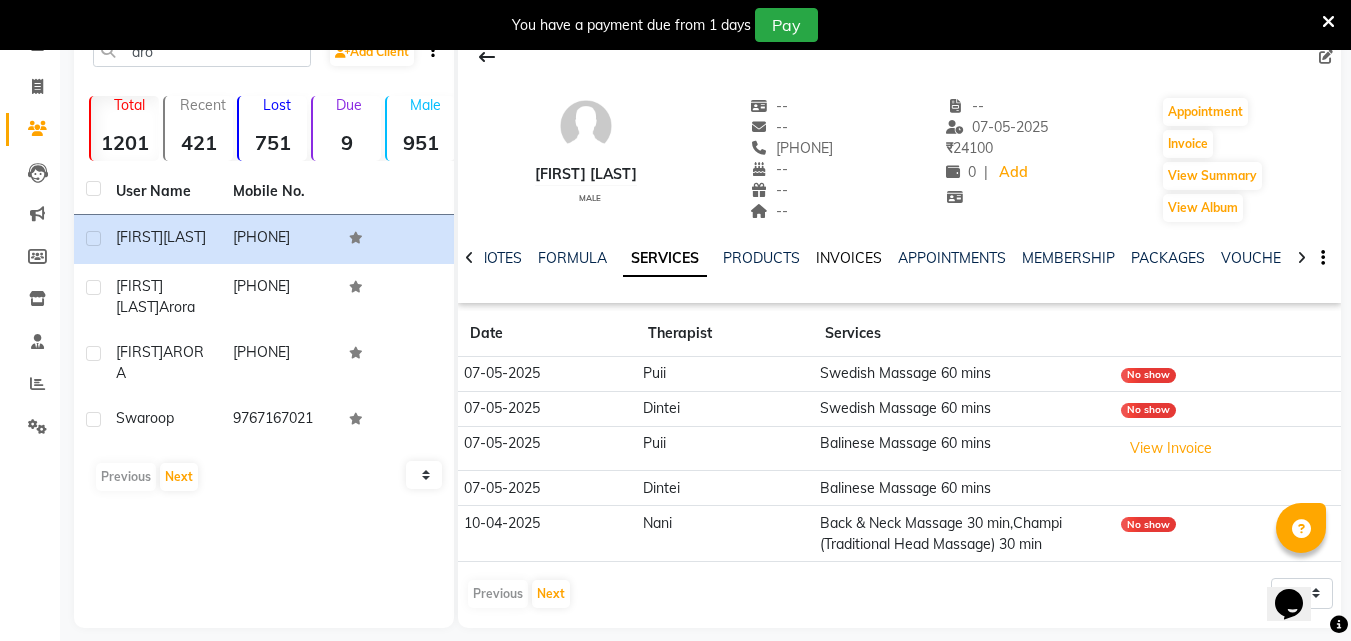 click on "INVOICES" 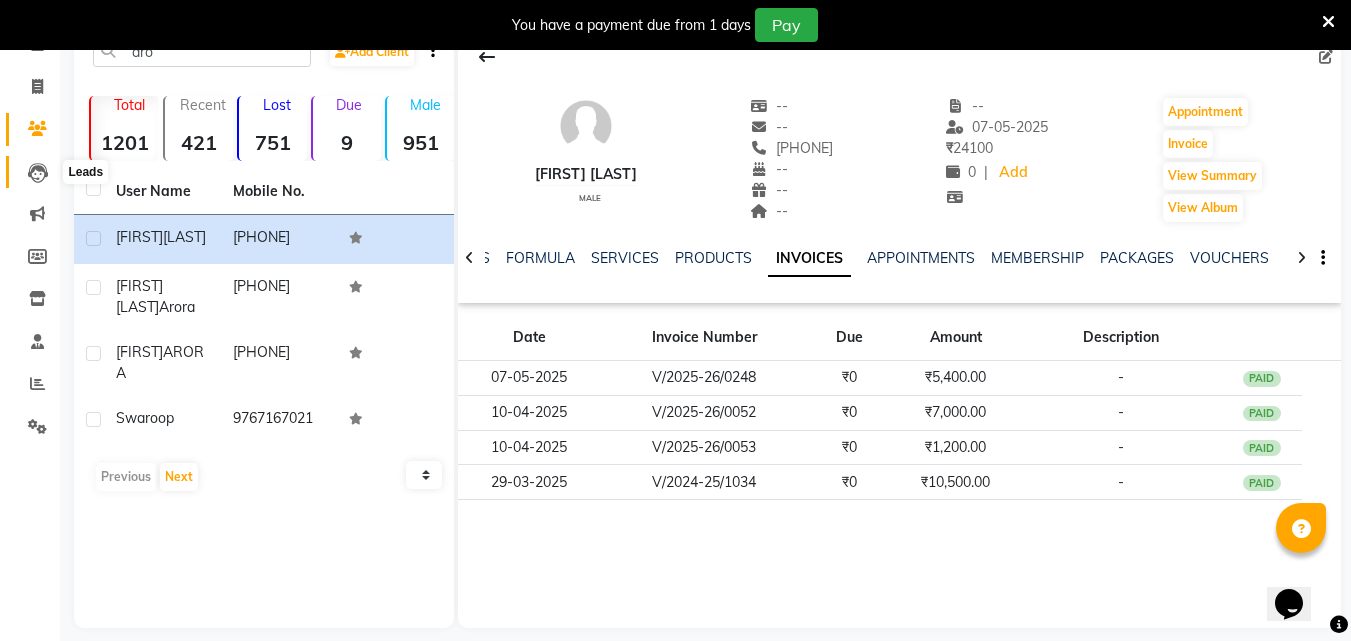 scroll, scrollTop: 0, scrollLeft: 0, axis: both 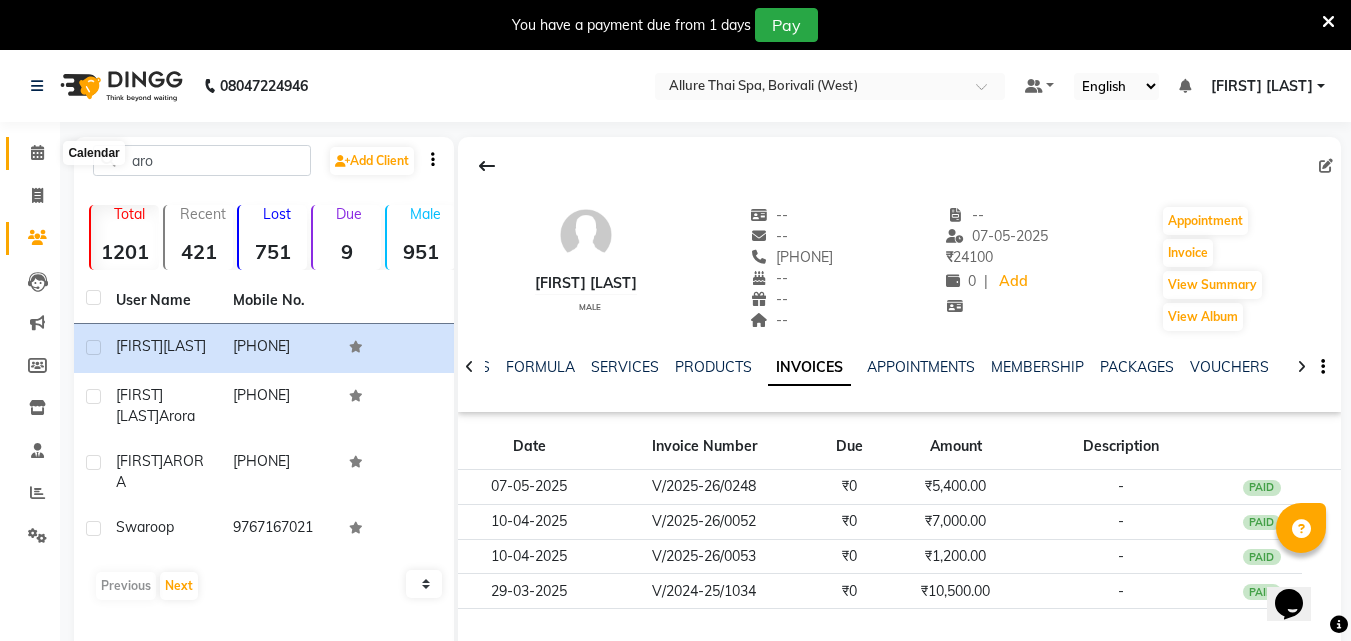 click 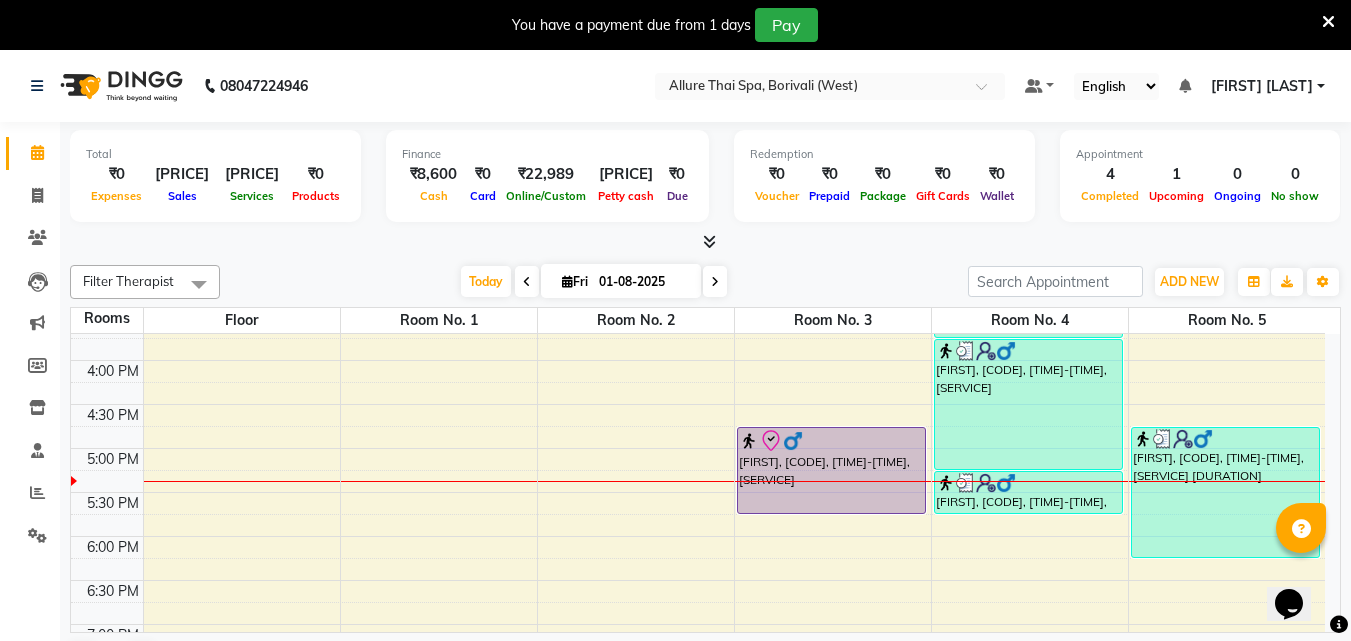 scroll, scrollTop: 590, scrollLeft: 0, axis: vertical 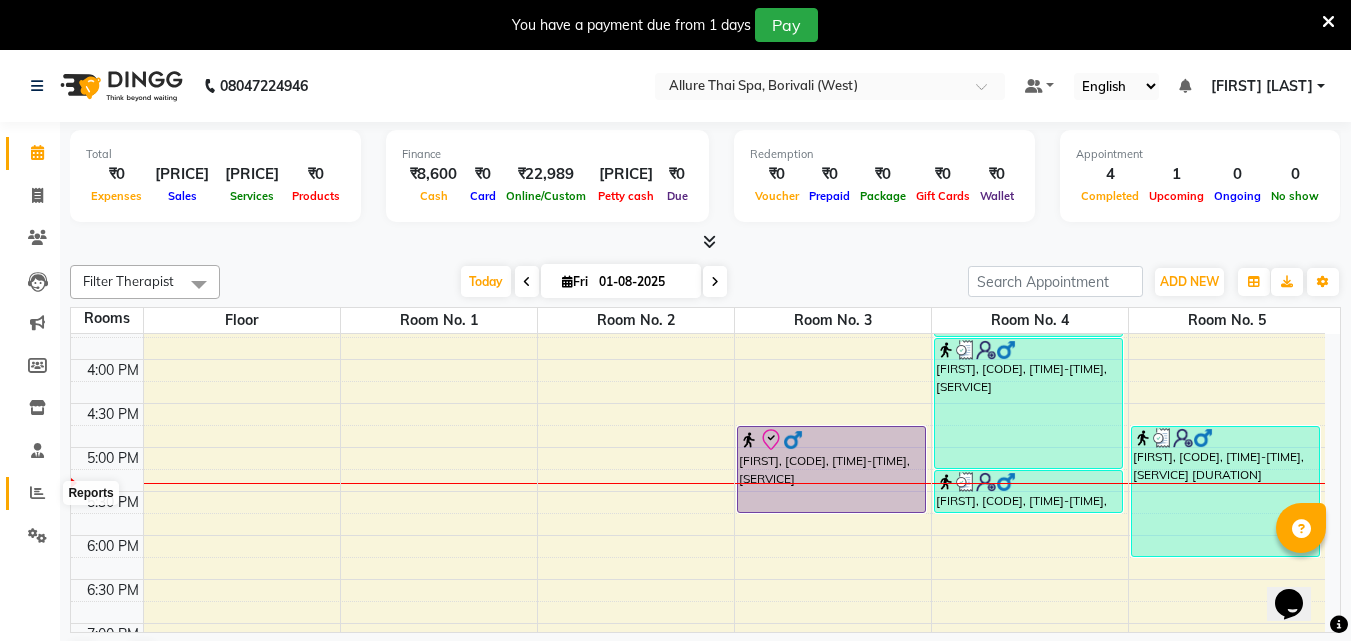 click 